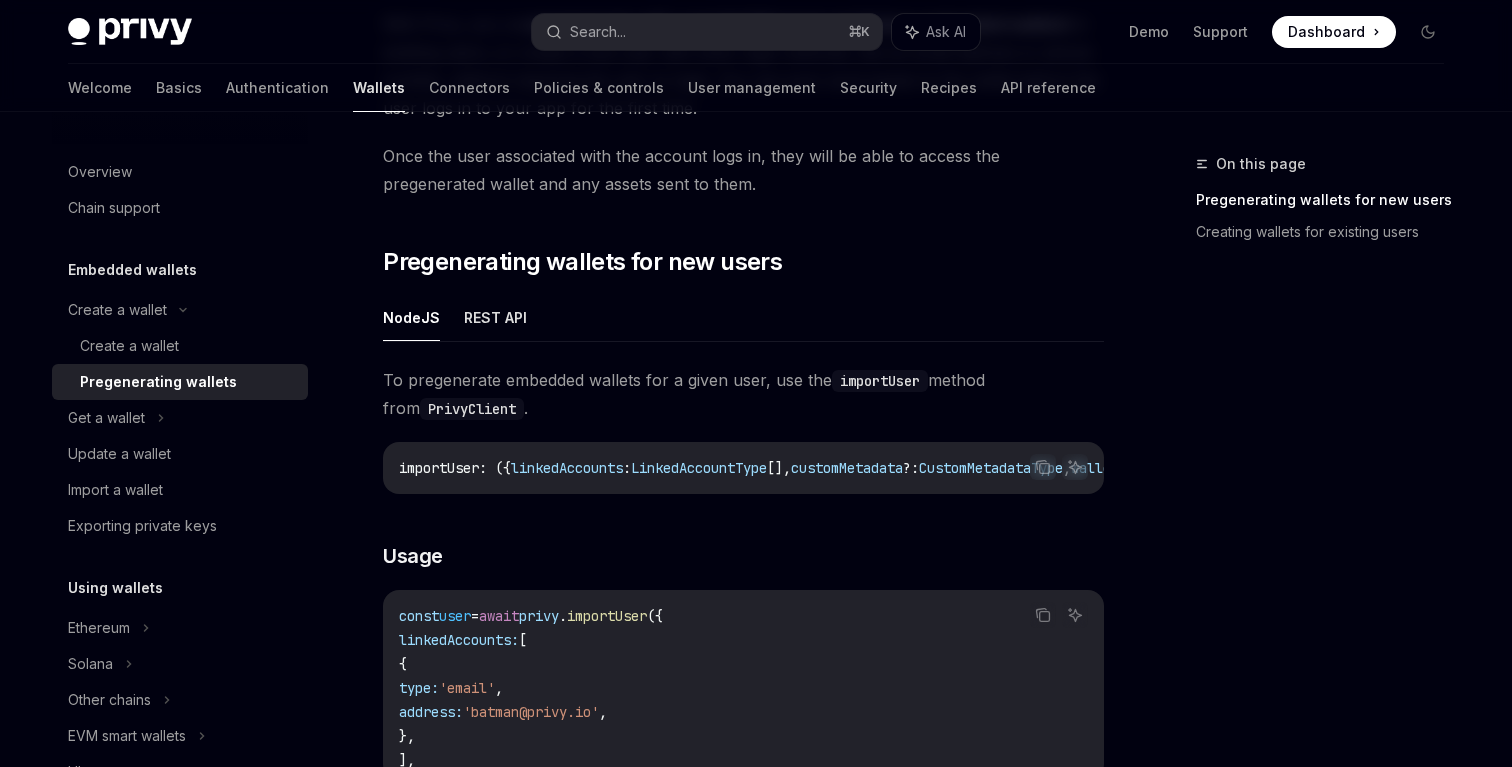 scroll, scrollTop: 248, scrollLeft: 0, axis: vertical 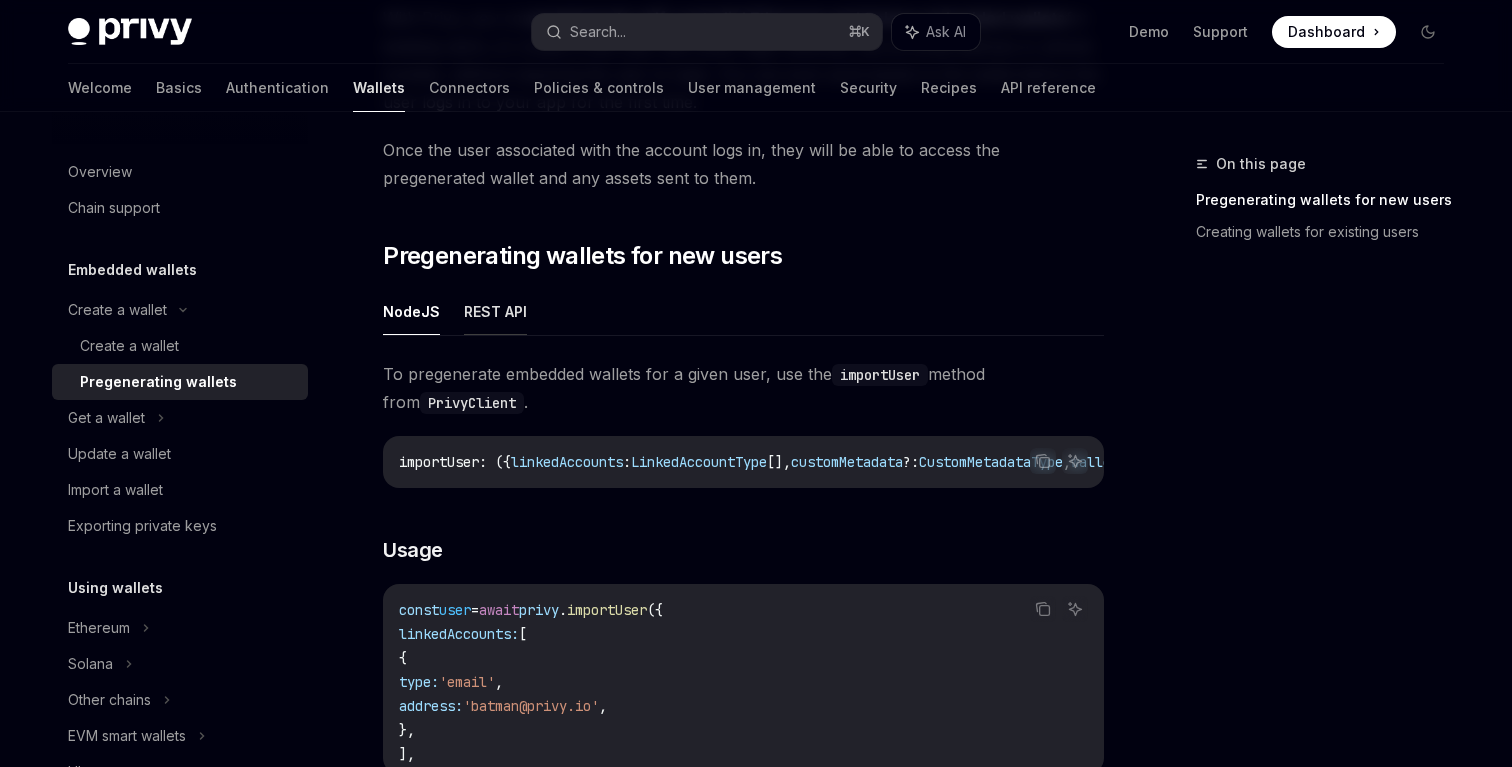 click on "REST API" at bounding box center [495, 311] 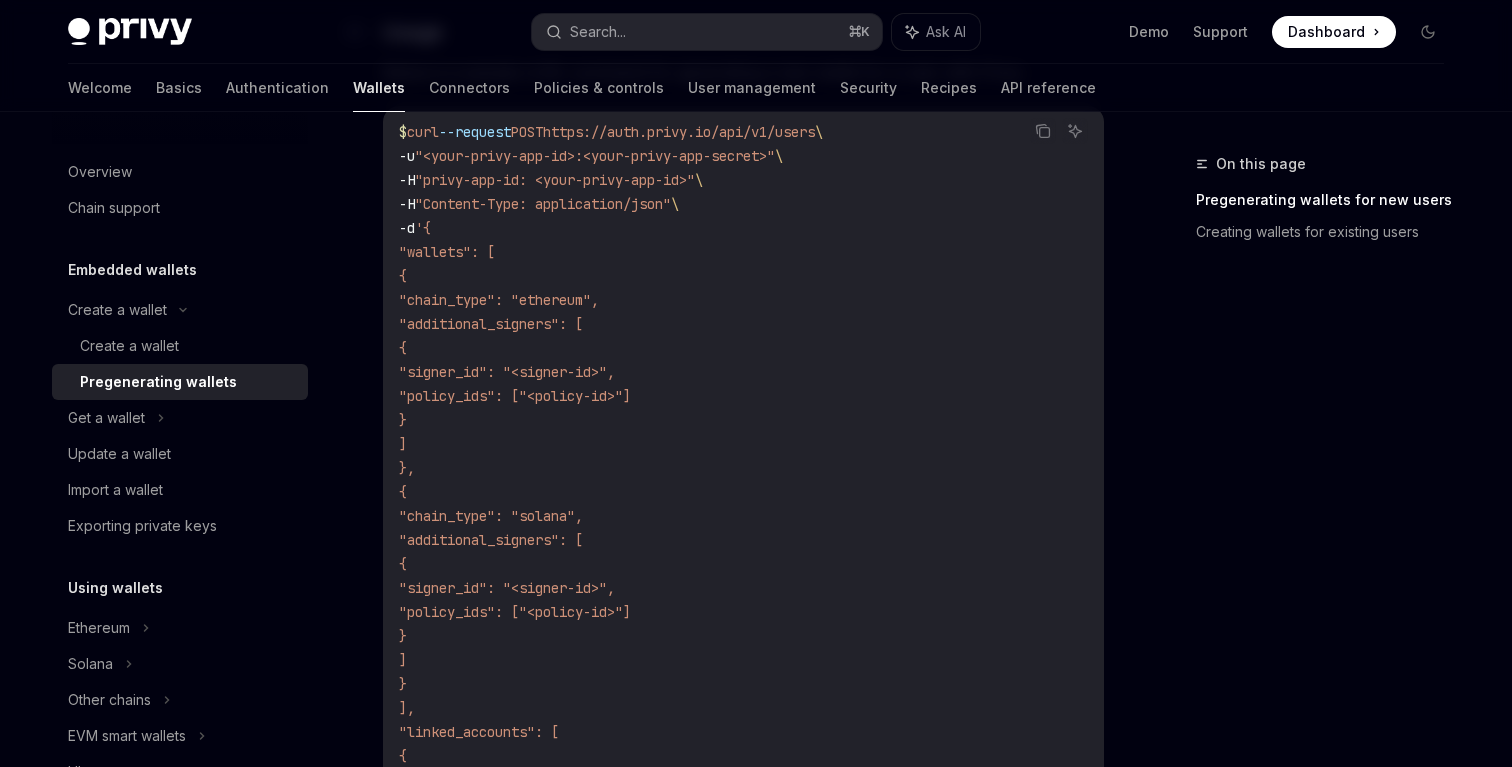 scroll, scrollTop: 696, scrollLeft: 0, axis: vertical 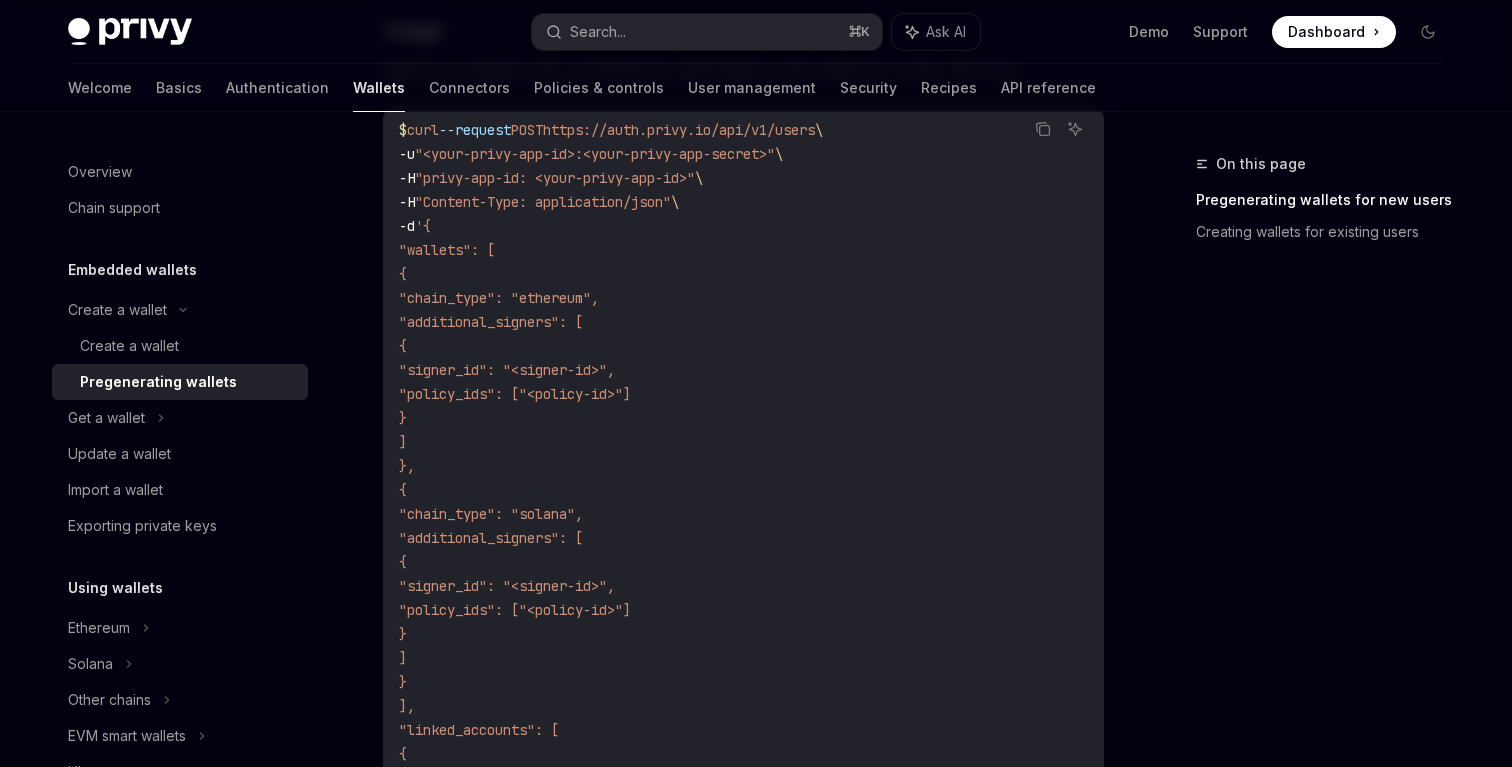 click on ""chain_type": "solana"," at bounding box center [491, 514] 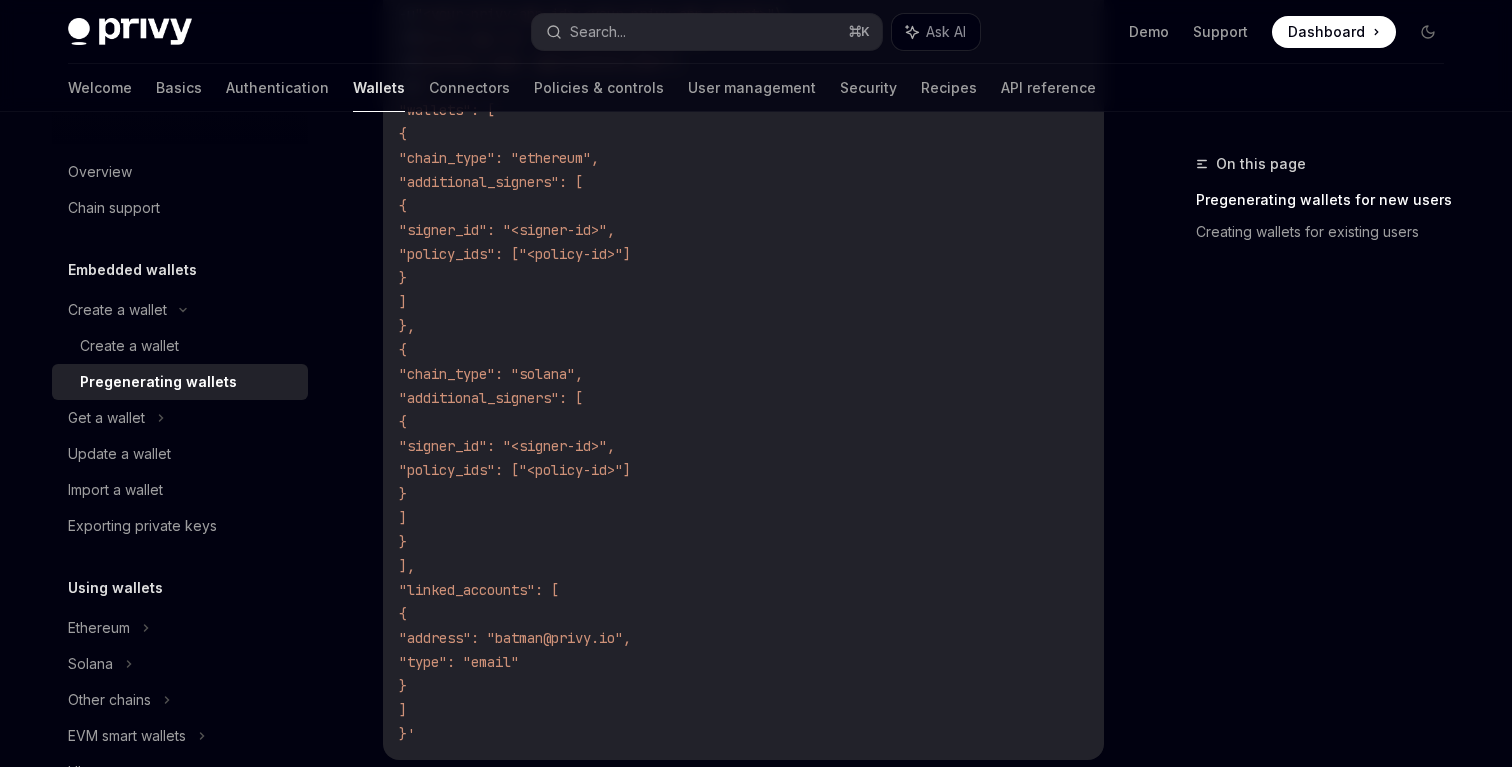 scroll, scrollTop: 839, scrollLeft: 0, axis: vertical 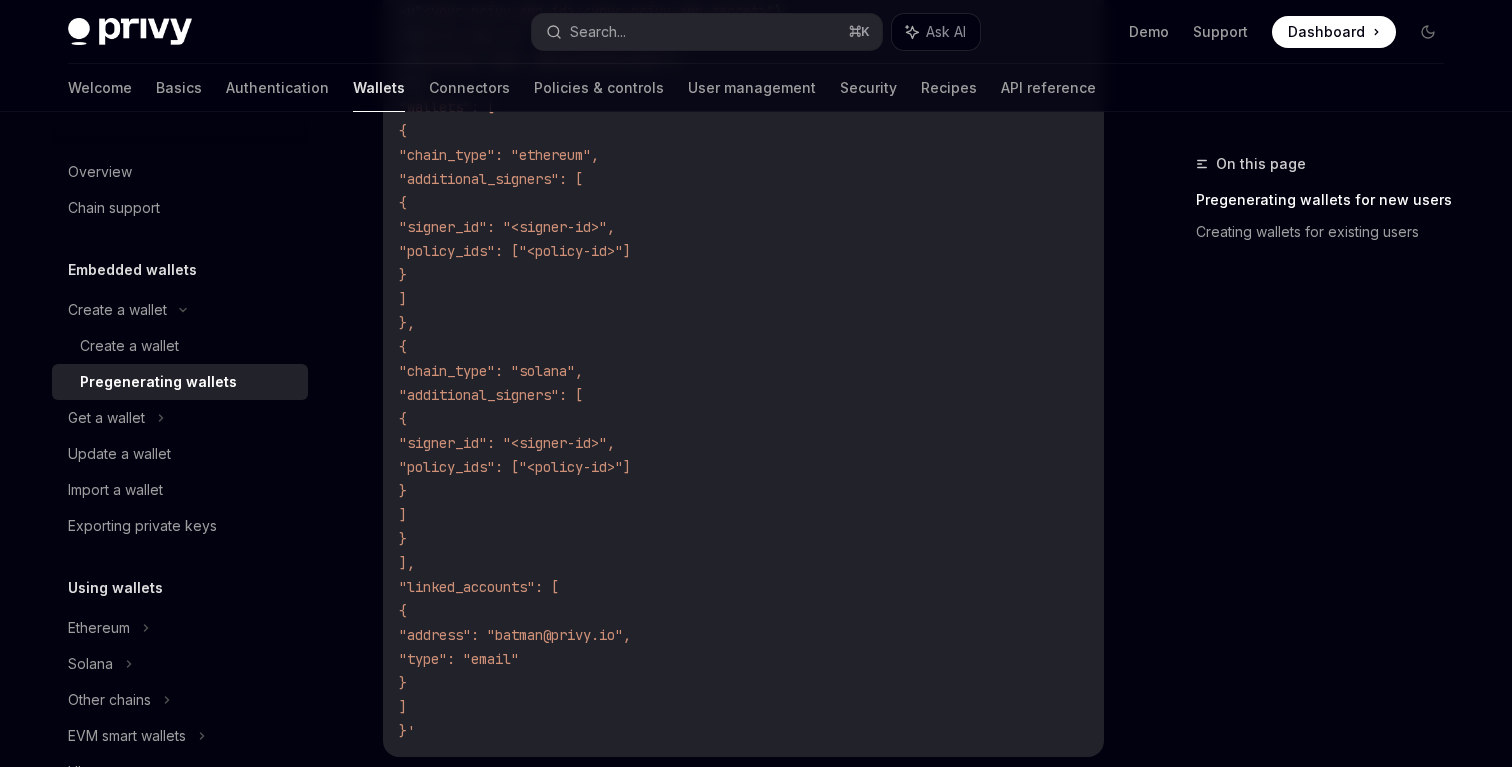click on ""linked_accounts": [" at bounding box center [479, 587] 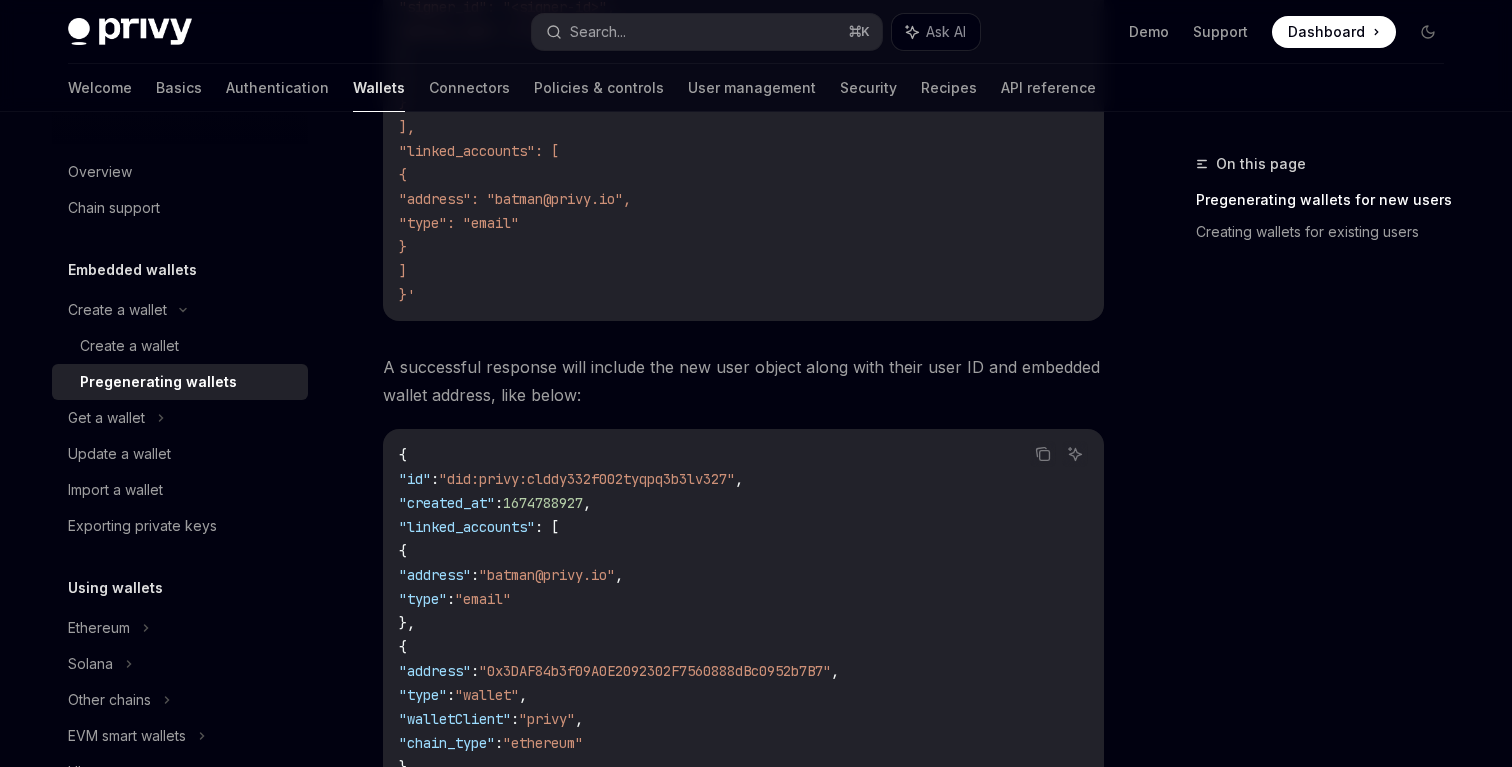 scroll, scrollTop: 1842, scrollLeft: 0, axis: vertical 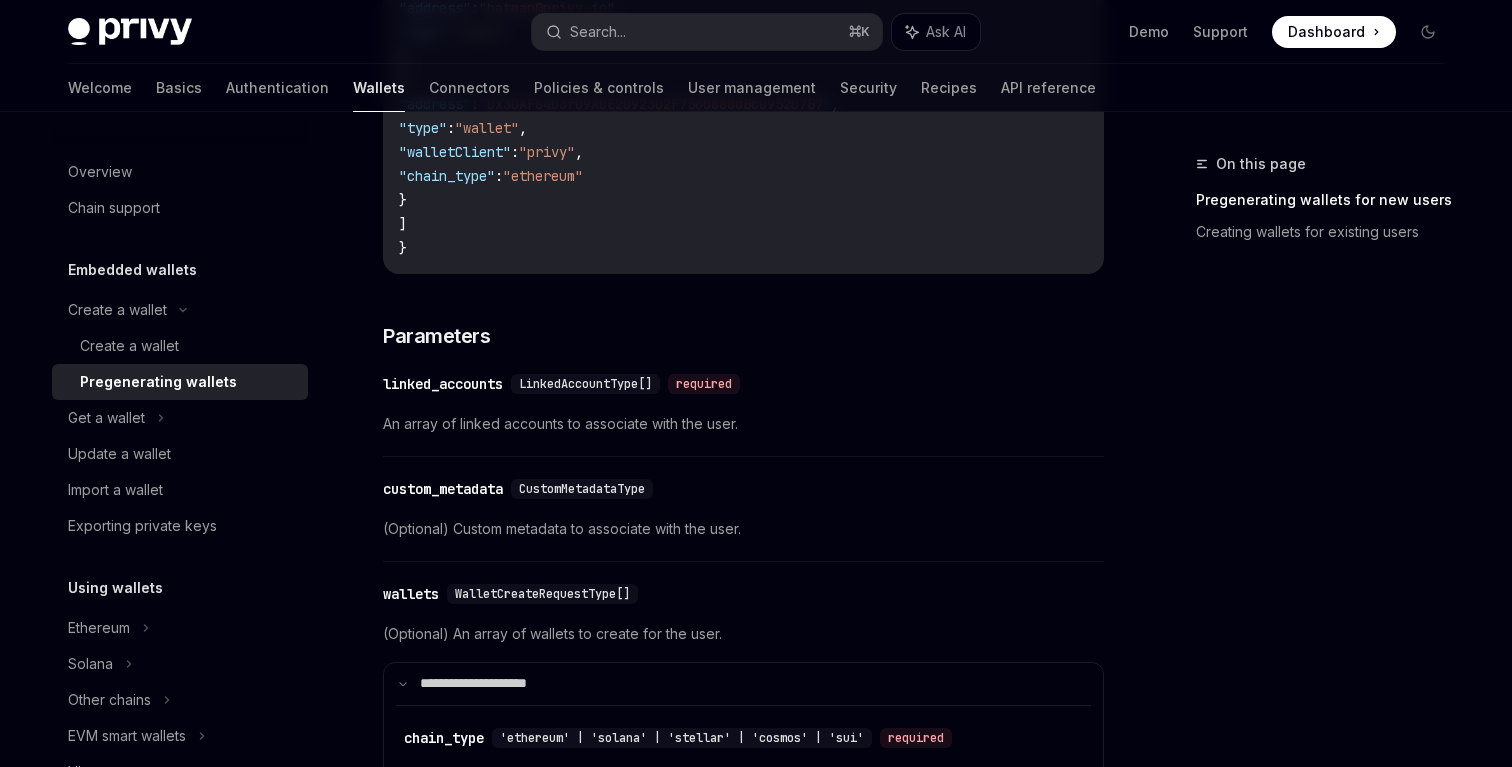 click on "LinkedAccountType[]" at bounding box center [585, 384] 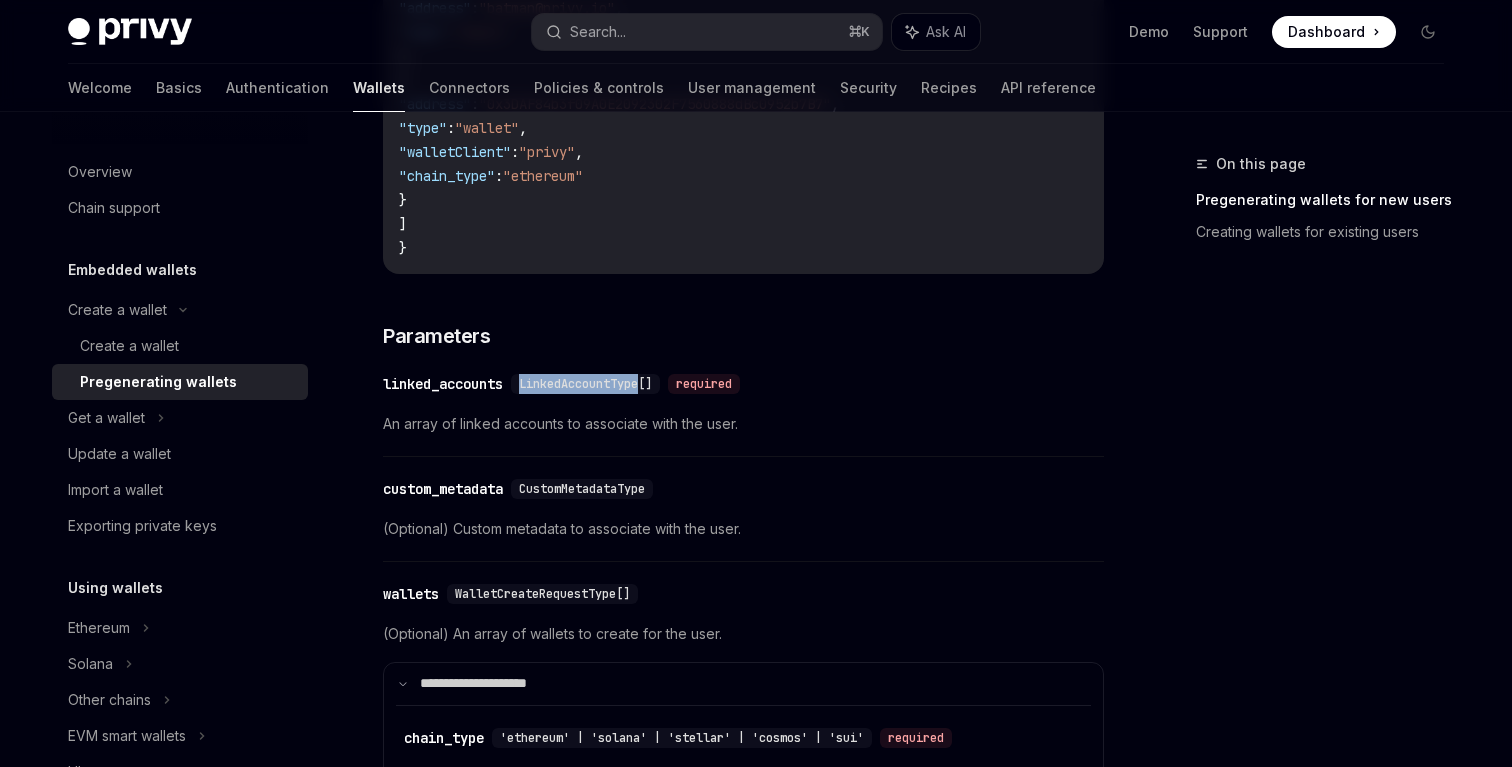 click on "LinkedAccountType[]" at bounding box center [585, 384] 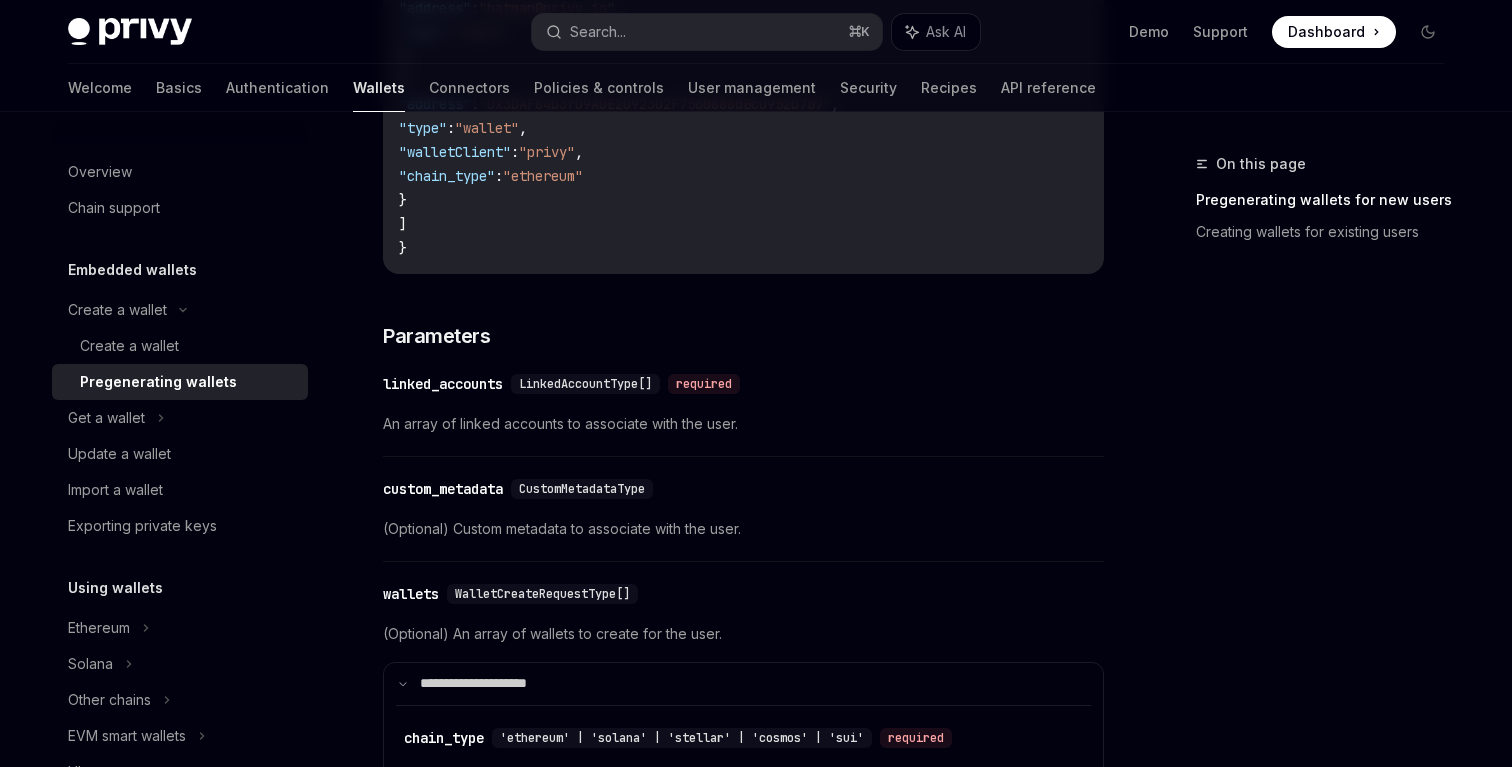 click on "LinkedAccountType[]" at bounding box center [585, 384] 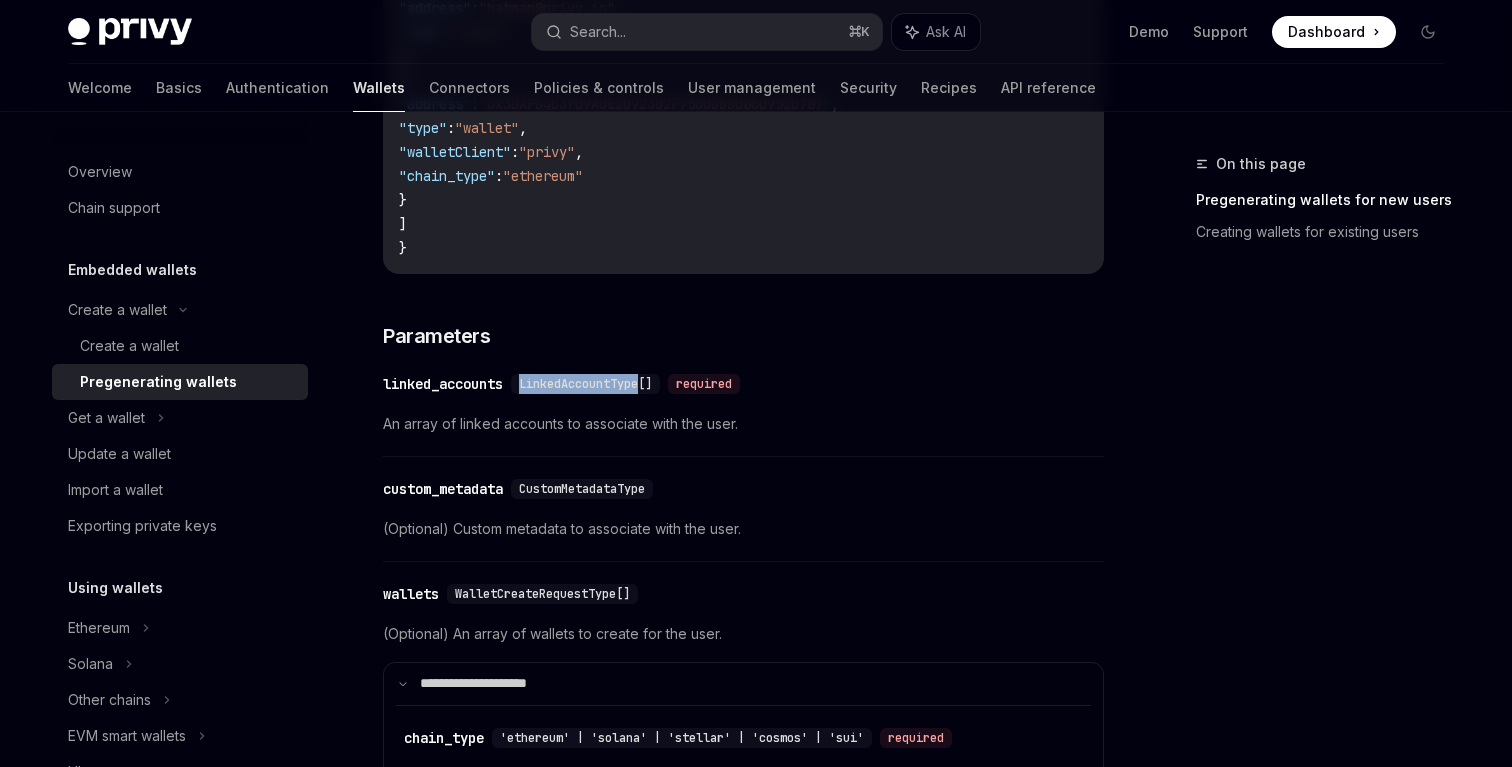 click on "LinkedAccountType[]" at bounding box center [585, 384] 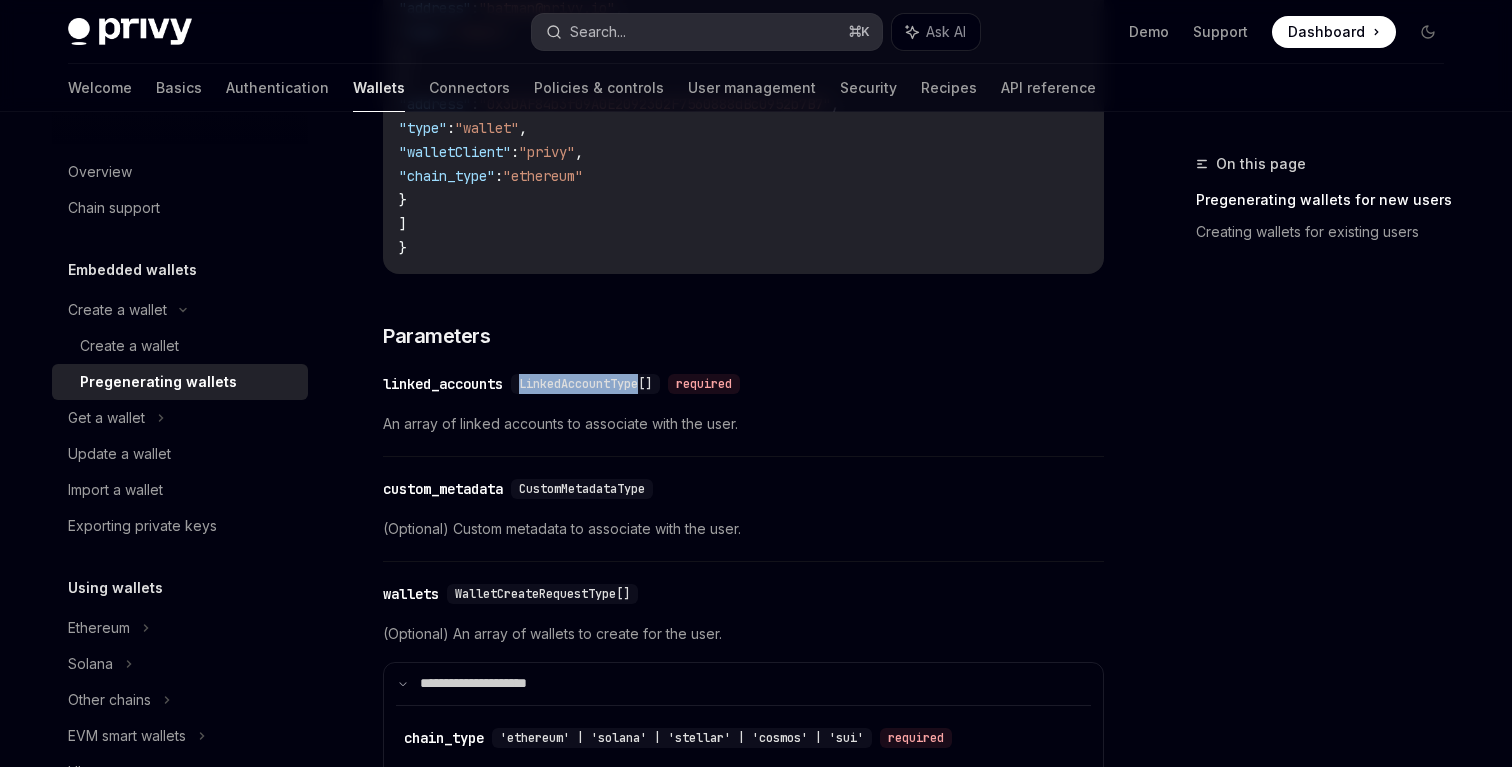 click on "Search..." at bounding box center [598, 32] 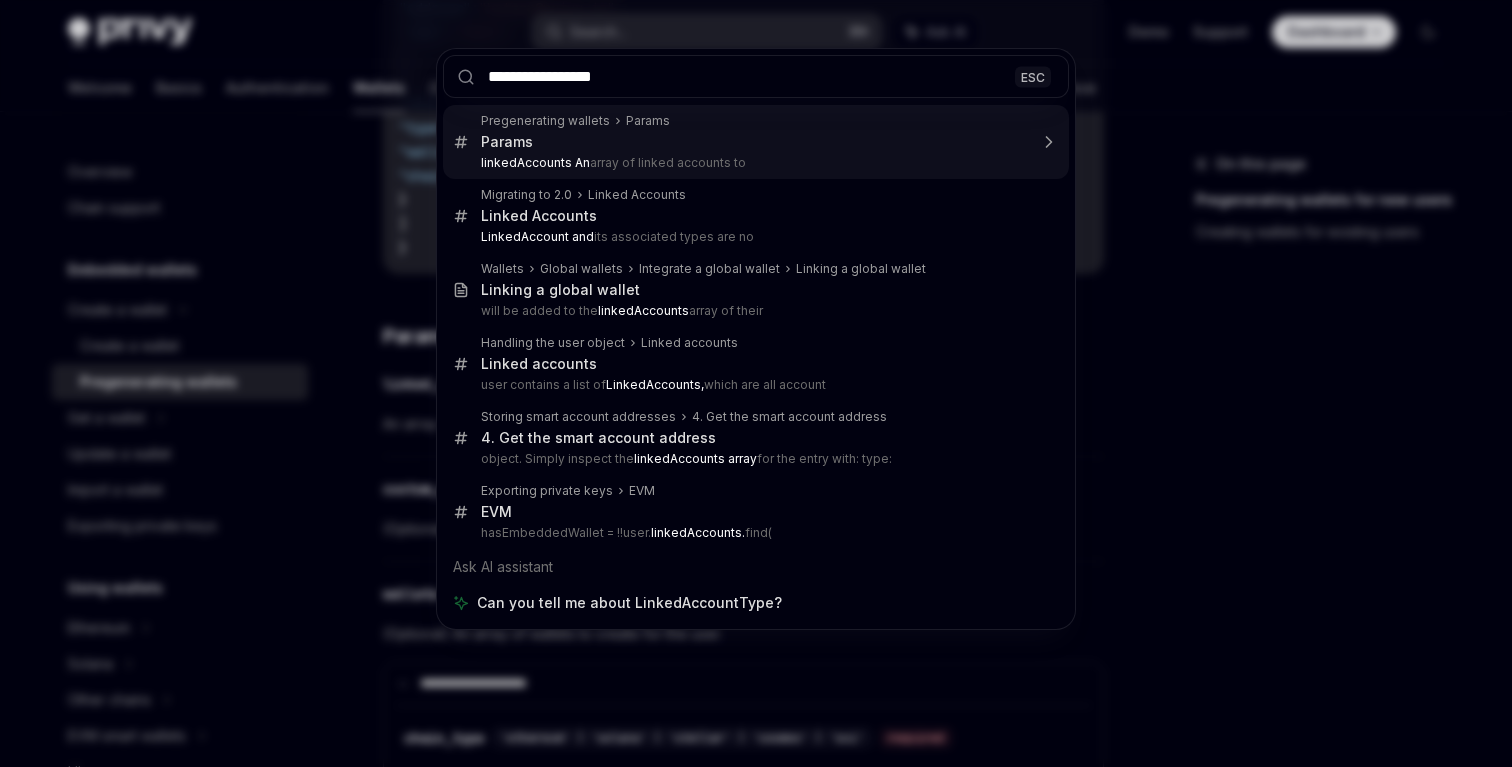 click on "linkedAccounts An  array of linked accounts to" at bounding box center (754, 163) 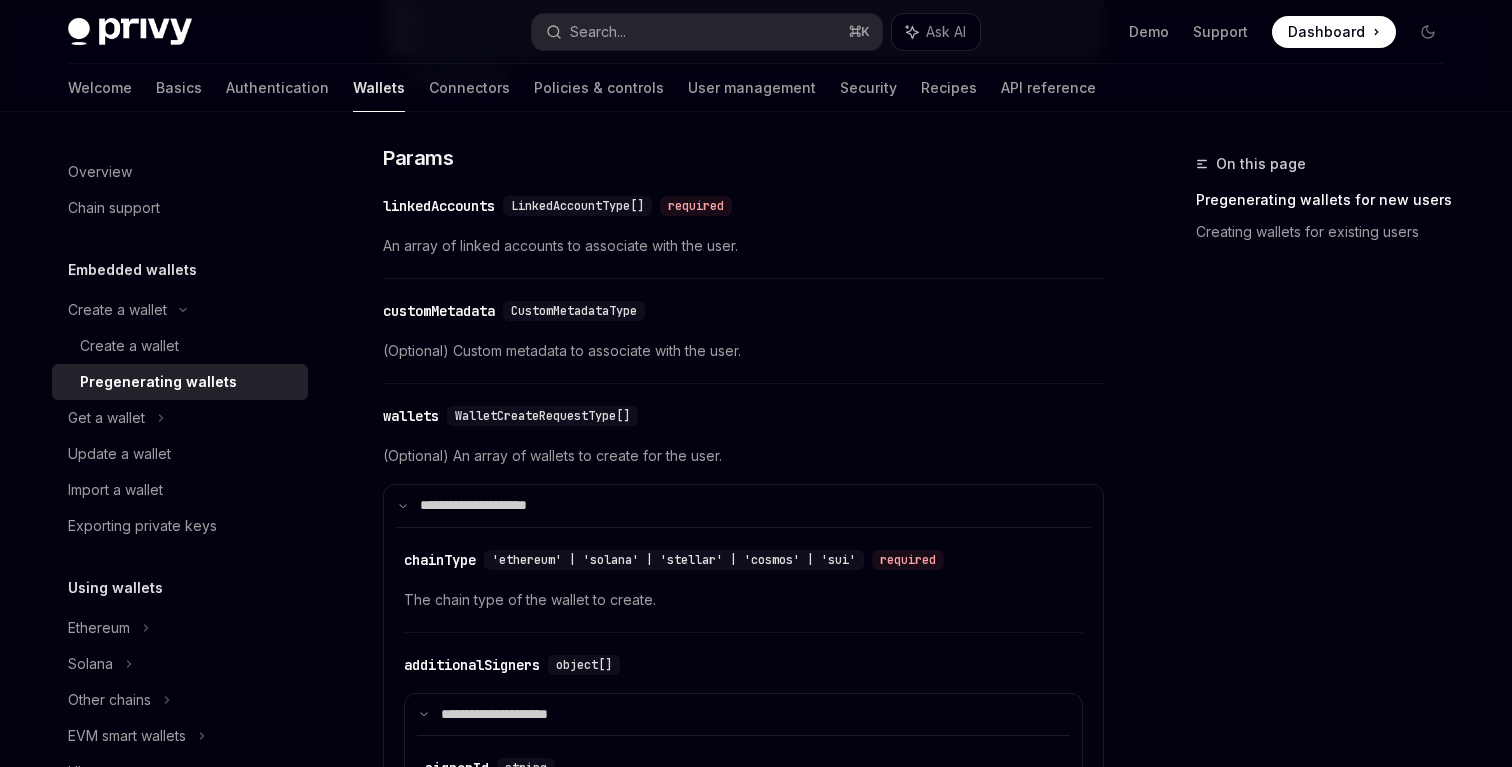 scroll, scrollTop: 948, scrollLeft: 0, axis: vertical 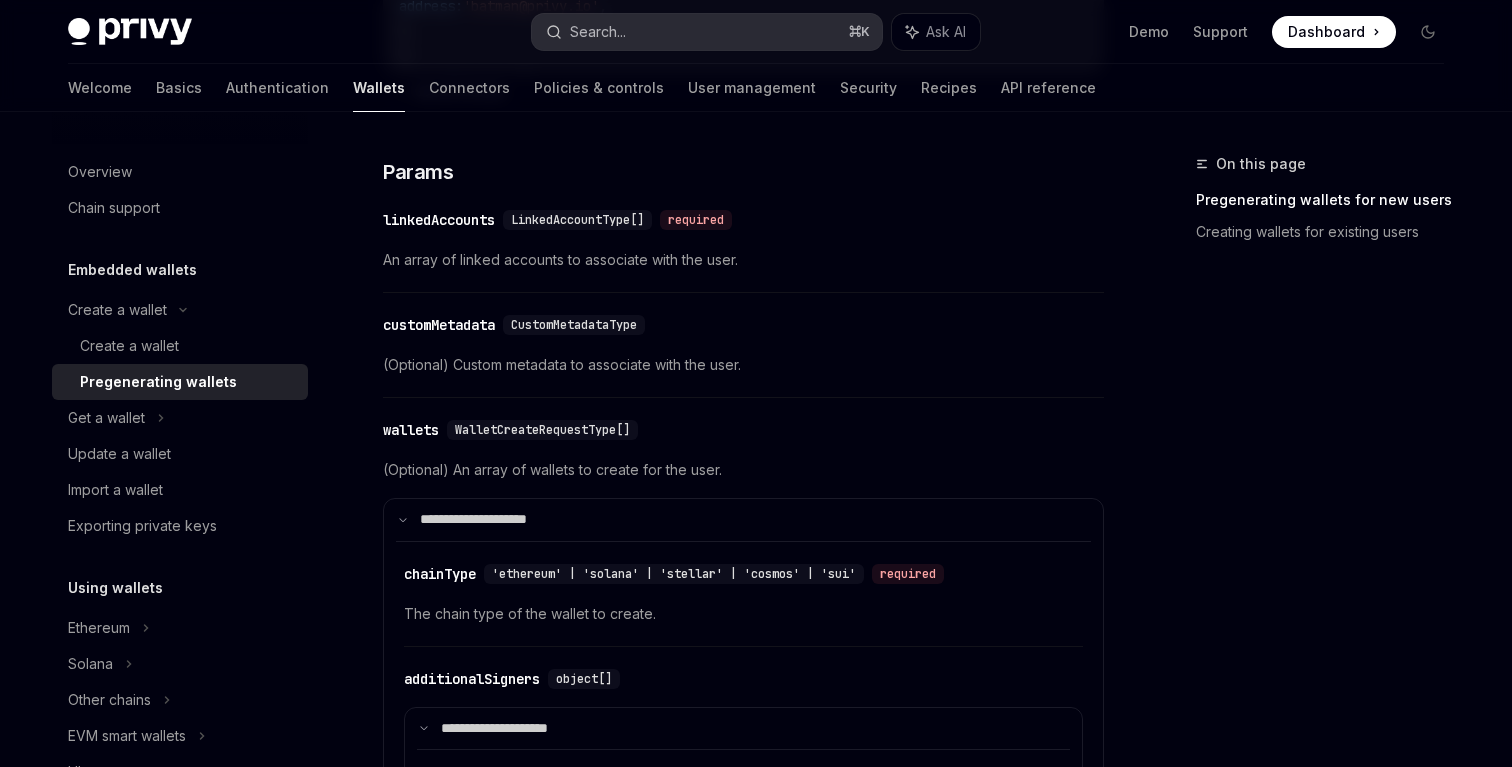 click on "Search... ⌘ K" at bounding box center [707, 32] 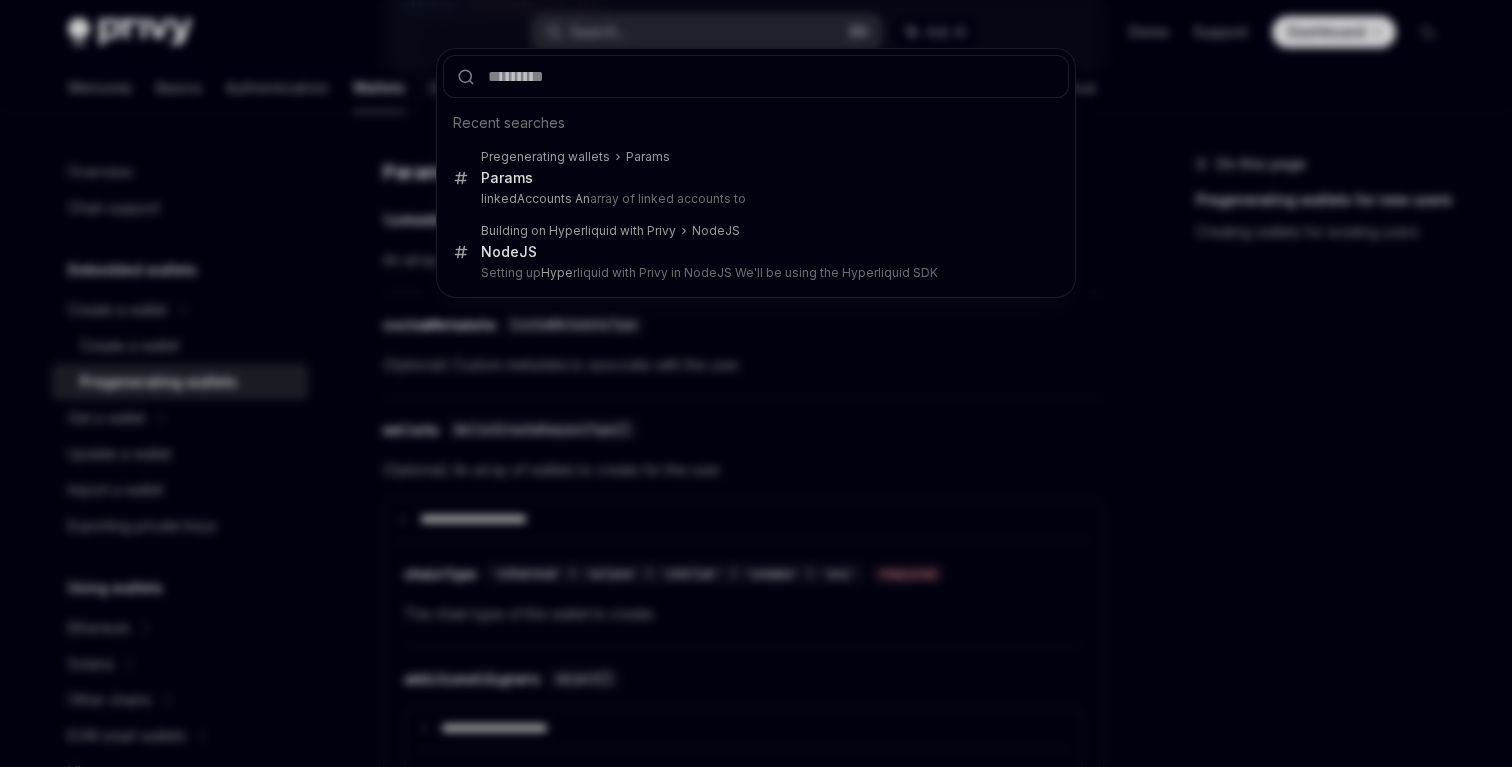 type on "**********" 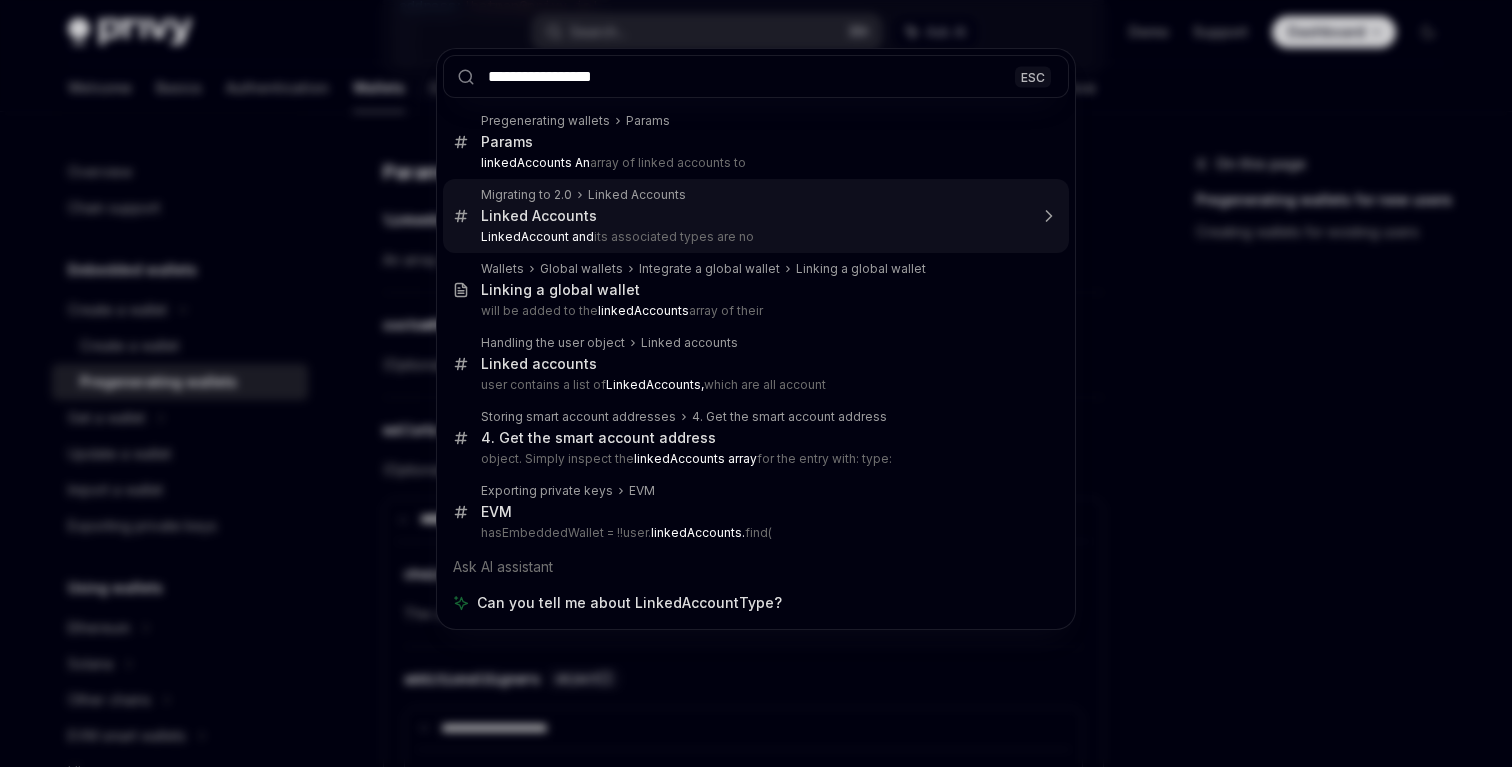 click on "LinkedAccount and  its associated types are no" at bounding box center (754, 237) 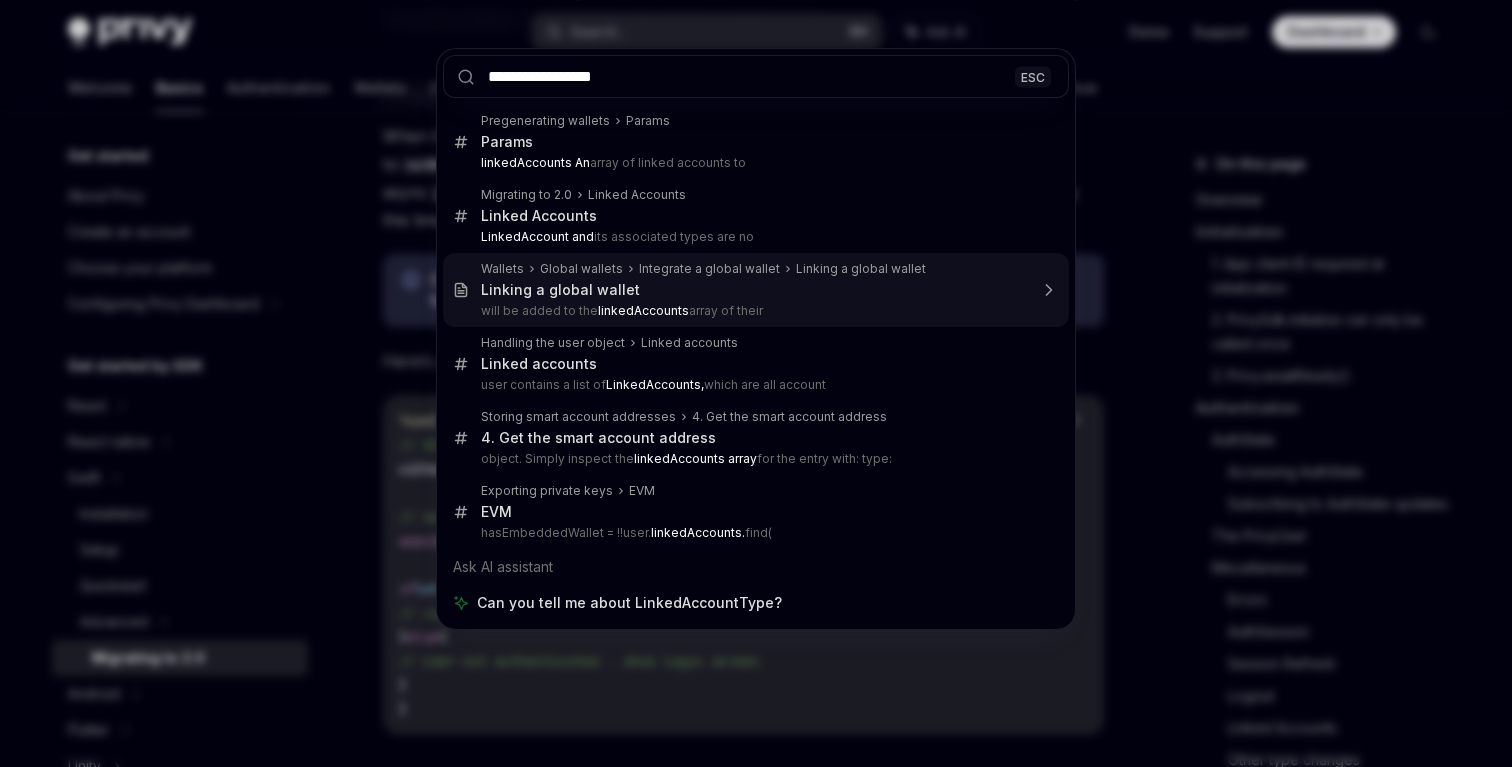 type on "*" 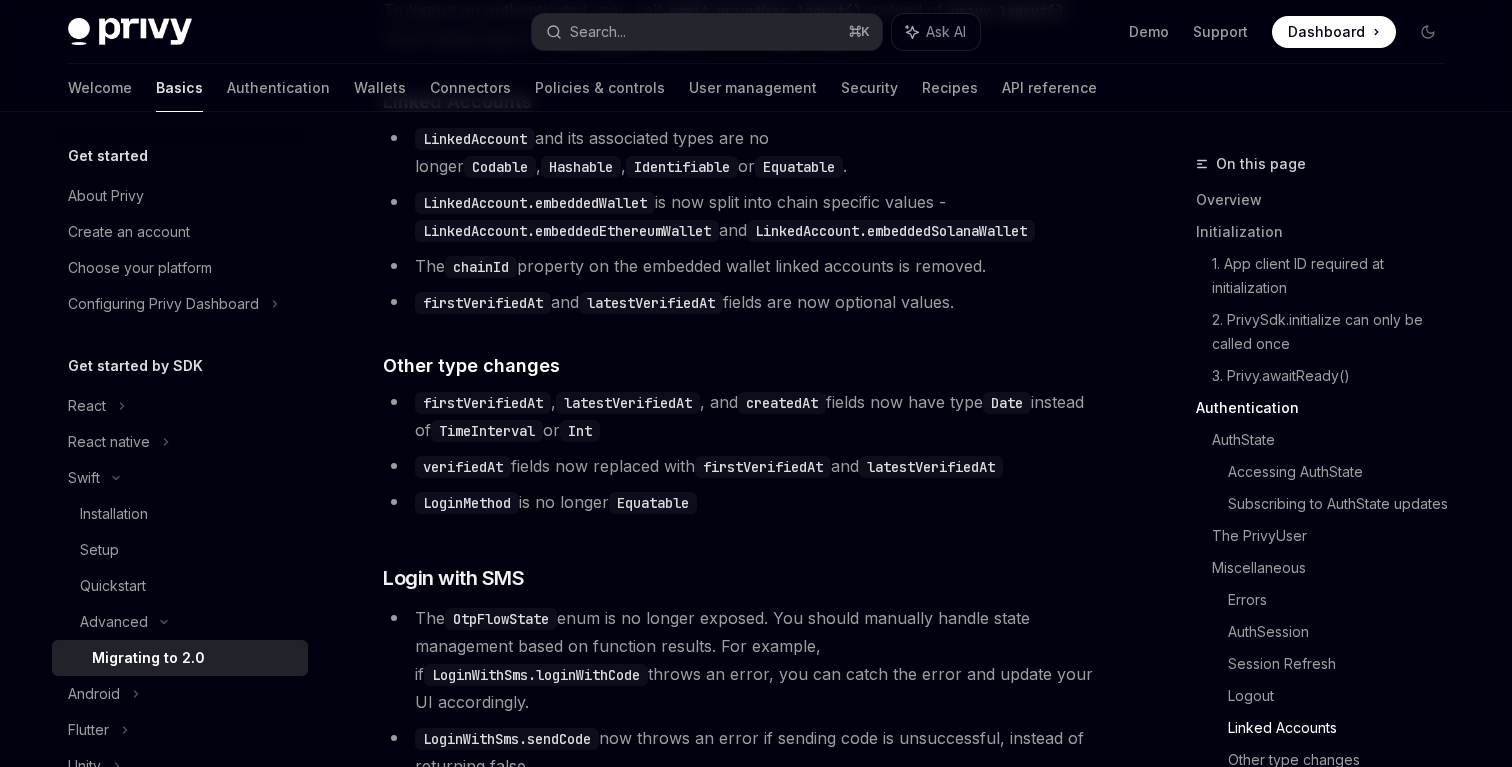scroll, scrollTop: 4170, scrollLeft: 0, axis: vertical 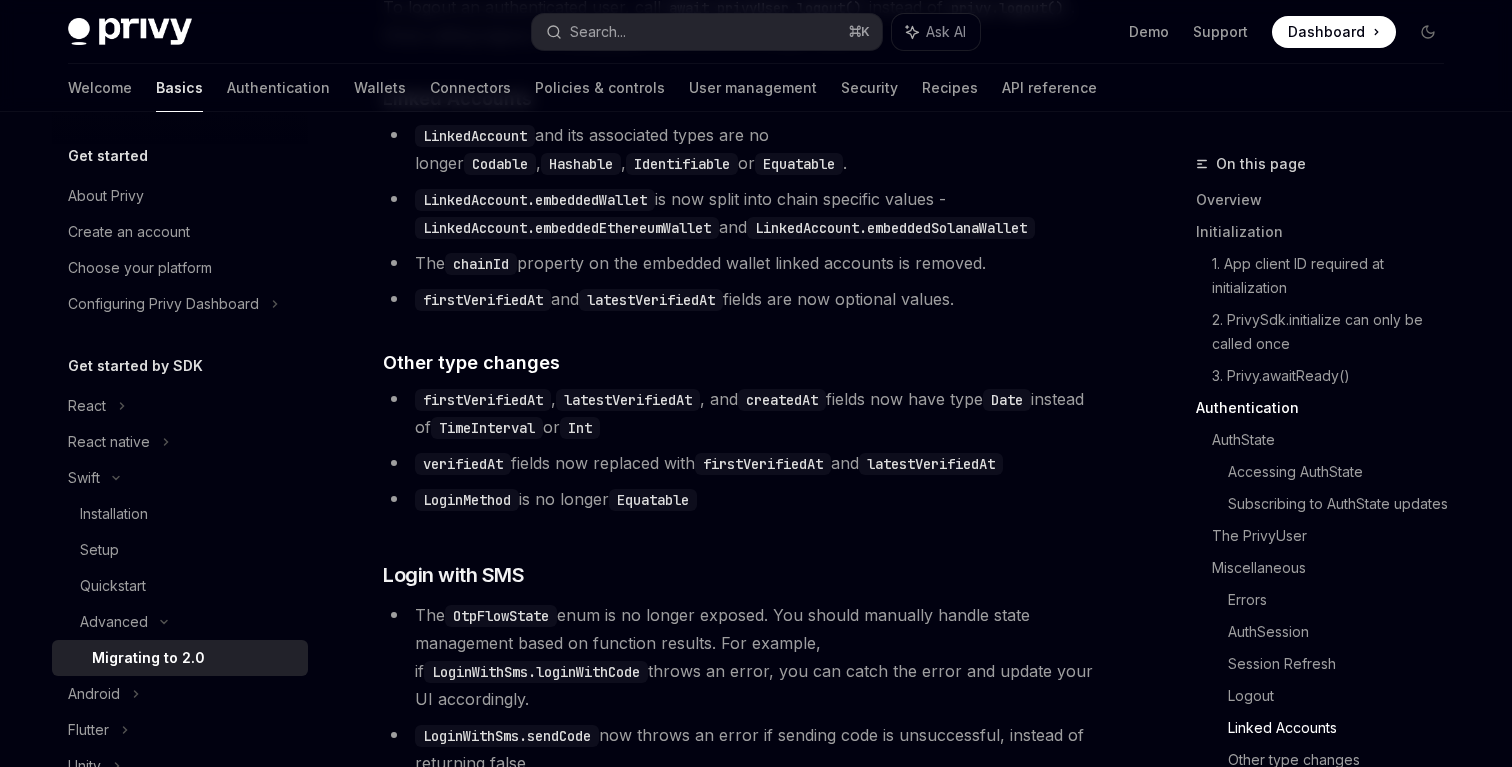 type 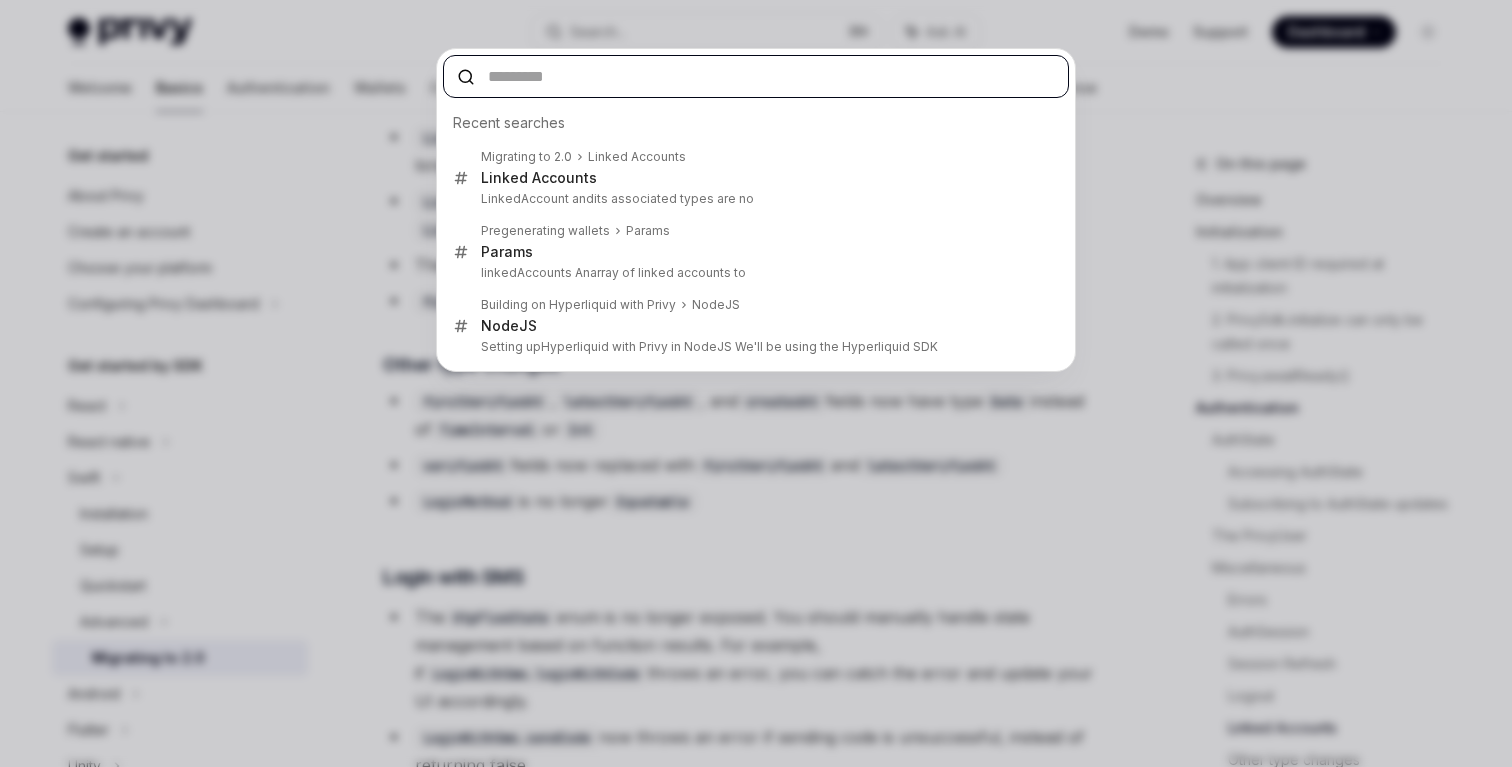 scroll, scrollTop: 4172, scrollLeft: 0, axis: vertical 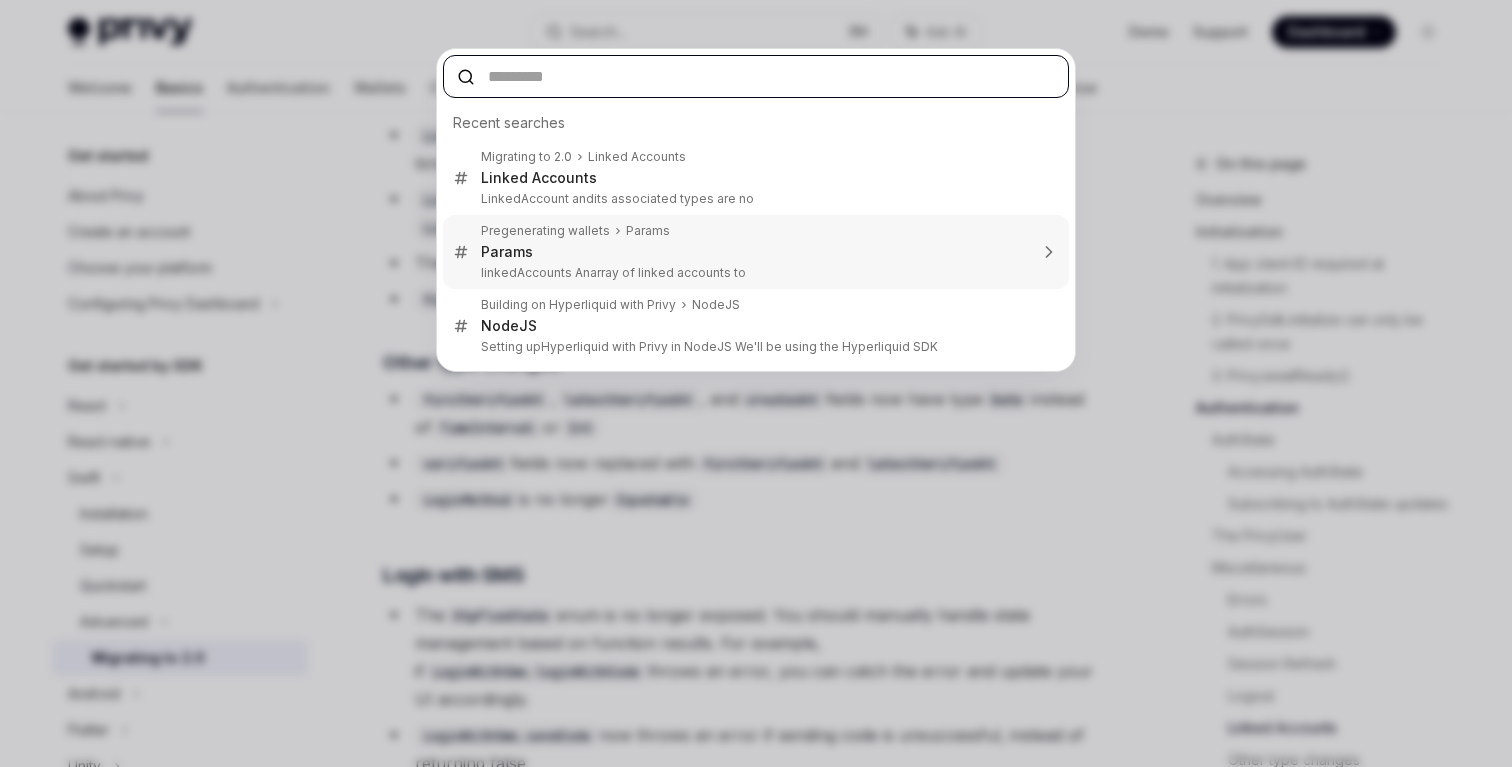 click on "Pregenerating wallets Params Params
linkedAccounts An  array of linked accounts to" at bounding box center [754, 252] 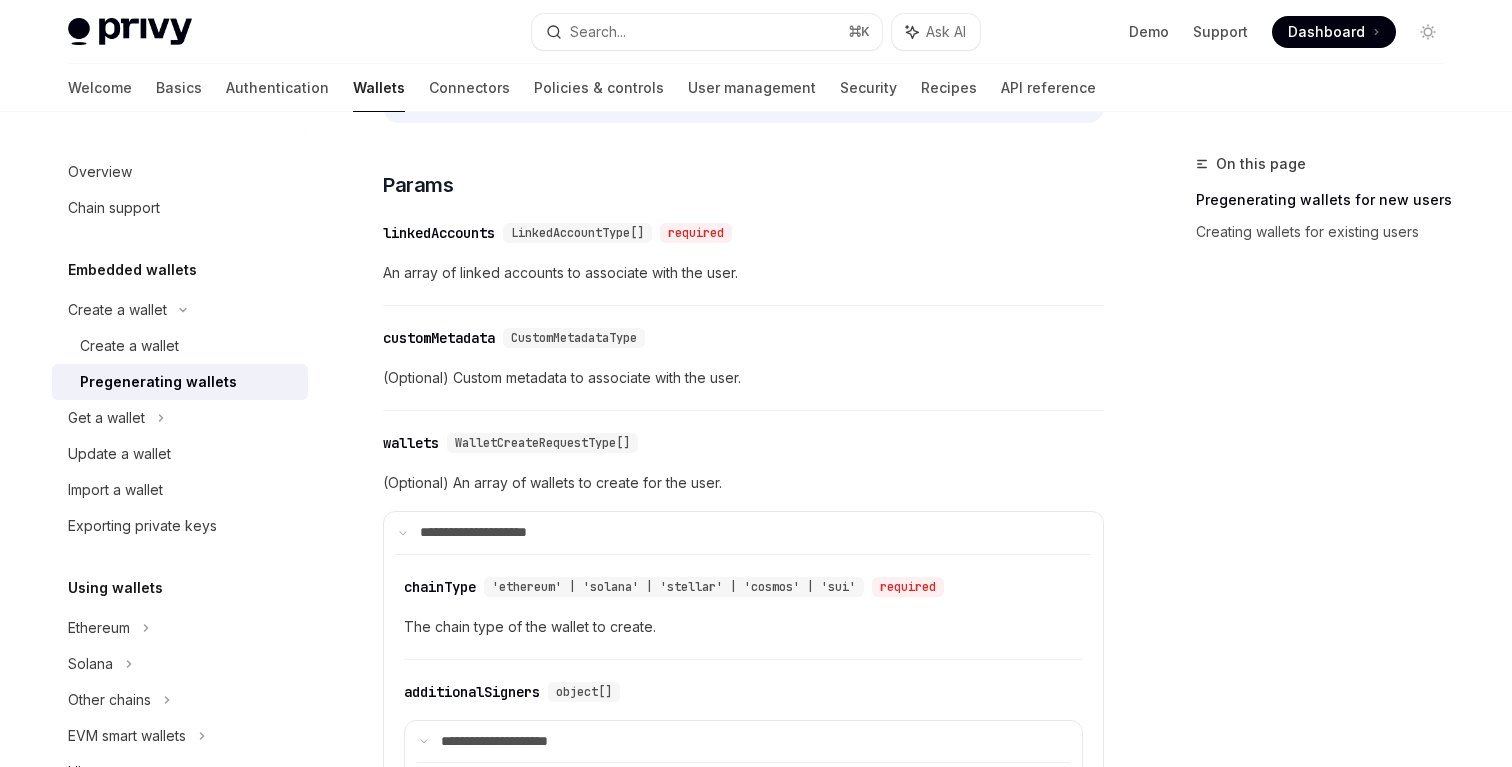 scroll, scrollTop: 962, scrollLeft: 0, axis: vertical 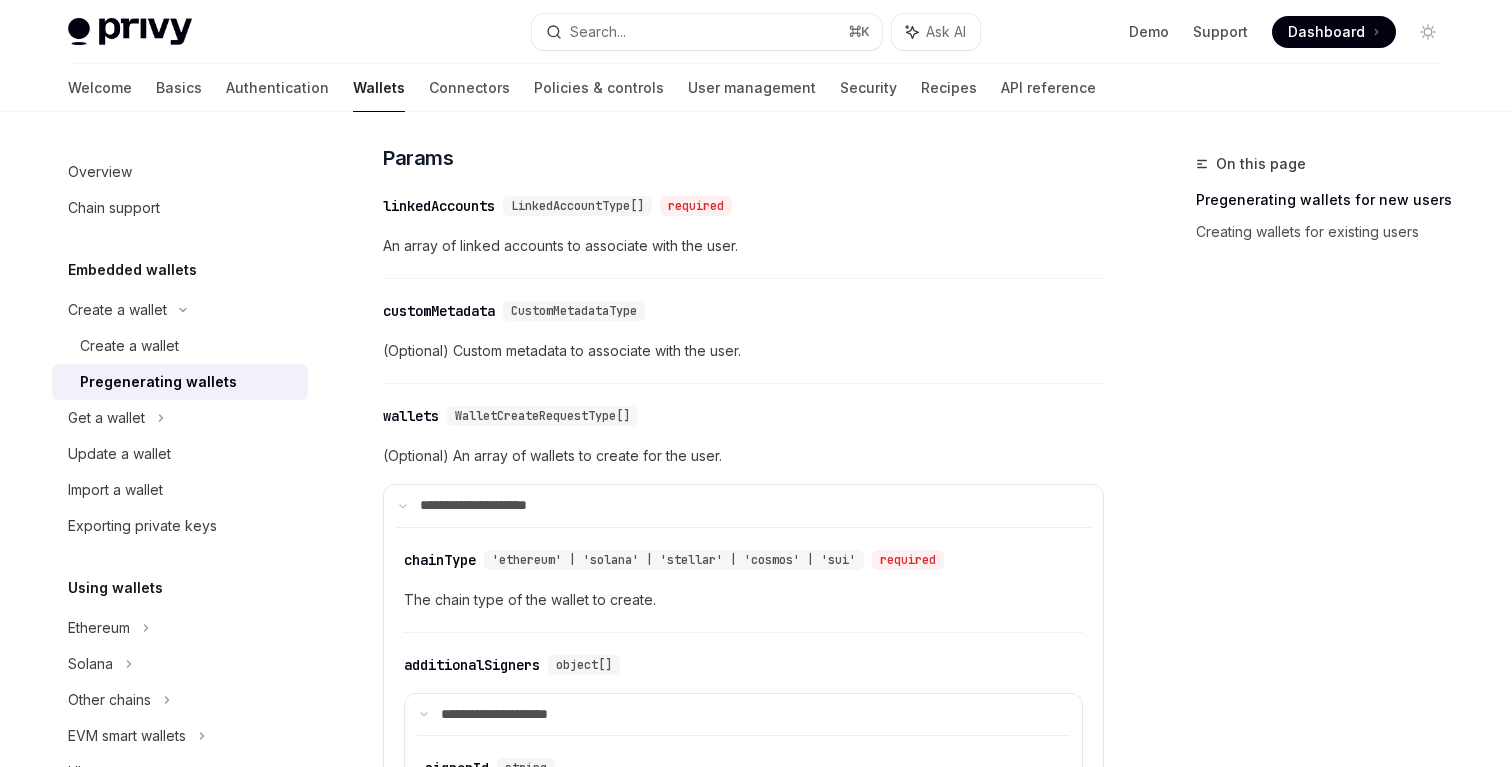 click on "linkedAccounts" at bounding box center [439, 206] 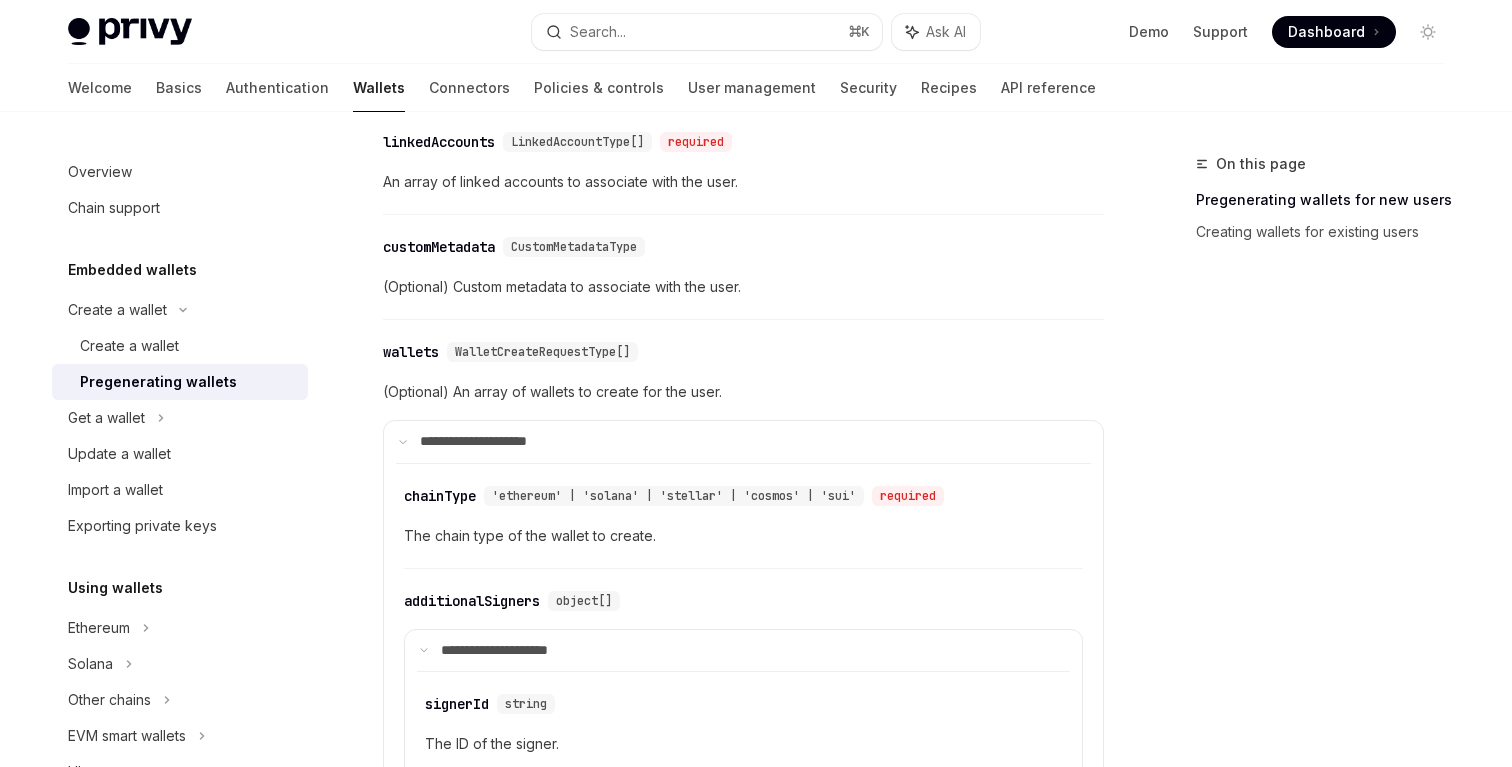 click on "To pregenerate embedded wallets for a given user, use the  importUser  method from  PrivyClient . Copy Ask AI importUser : ({ linkedAccounts :  LinkedAccountType [],  customMetadata ?:  CustomMetadataType ,  wallets ?:  WalletCreateRequestType []})  =>  Promise < User >
​ Usage Copy Ask AI const  user  =  await  privy . importUser ({
linkedAccounts:  [
{
type:  'email' ,
address:  '[EMAIL]' ,
},
],
customMetadata:  {
username:  '[USERNAME]' ,
isVerified:  true ,
age:  [AGE] ,
},
wallets:  [
{
chainType:  'ethereum' ,
createSmartWallet:  true ,
additionalSigners:  [
{
signerId:  '[SIGNER-ID]' ,
policyIds:  [ '[POLICY-ID]' ]
}
]
},
{
chainType:  'solana' ,
additionalSigners:  [
{
'[SIGNER-ID]' ,
]" at bounding box center [743, 437] 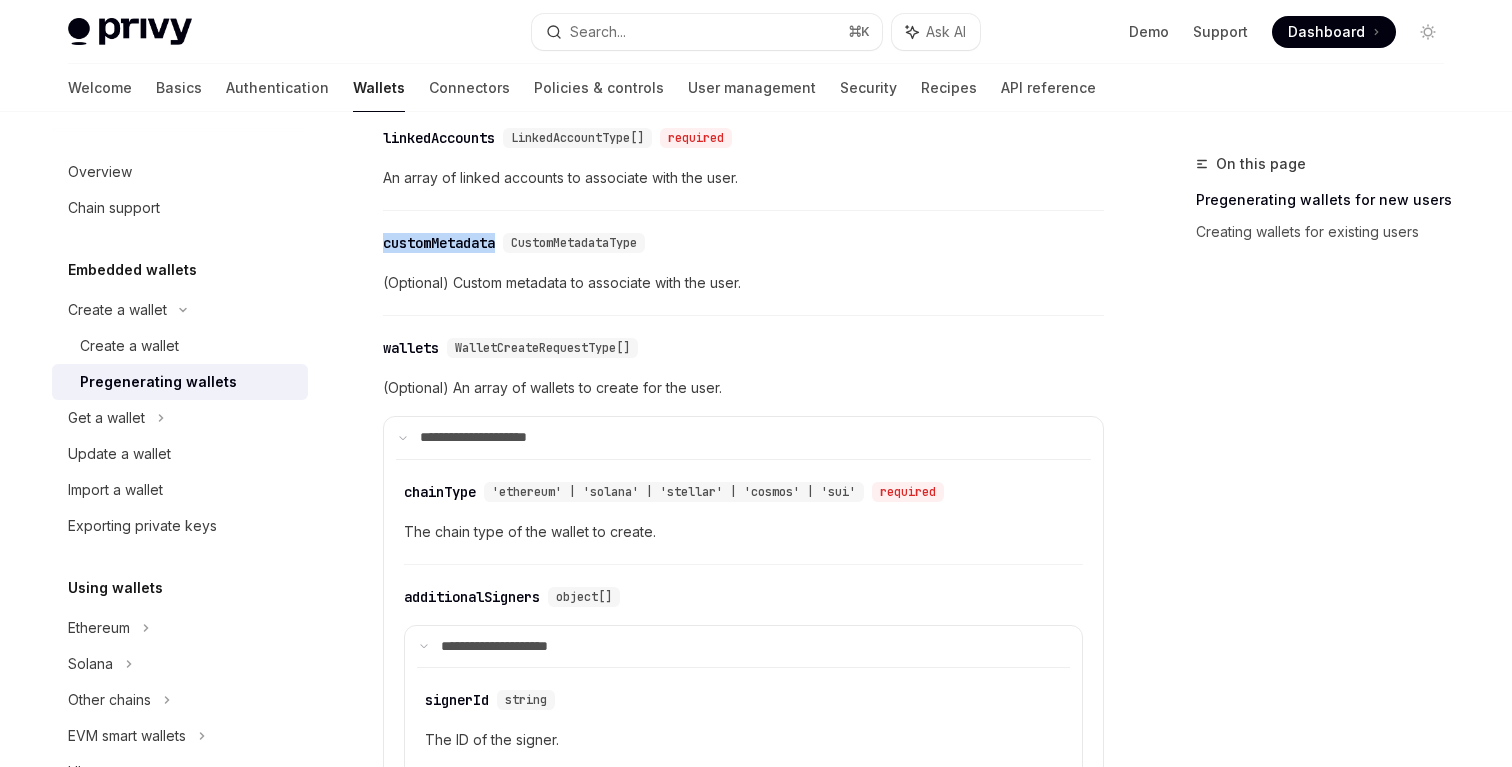 scroll, scrollTop: 1032, scrollLeft: 0, axis: vertical 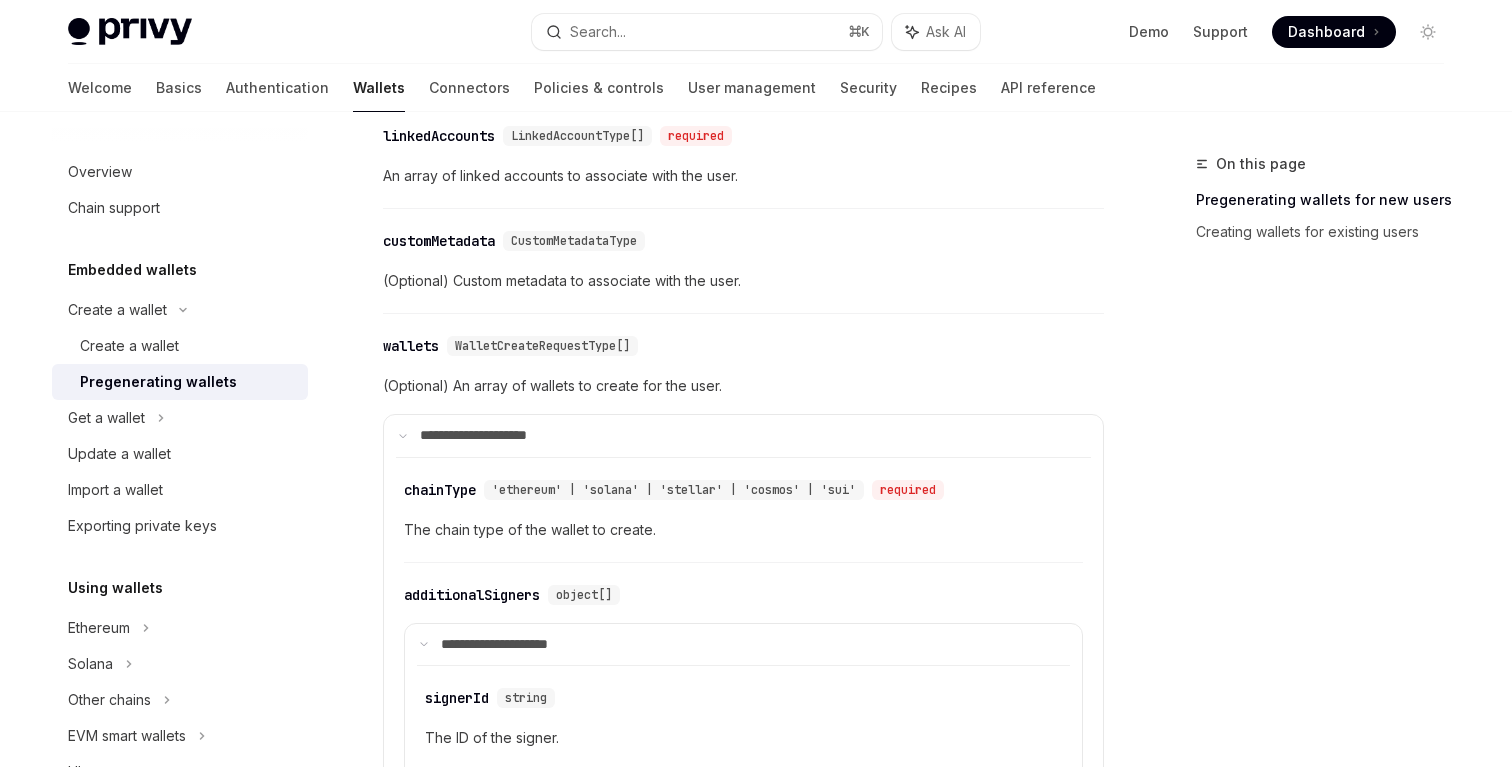 click on "LinkedAccountType[]" at bounding box center [577, 136] 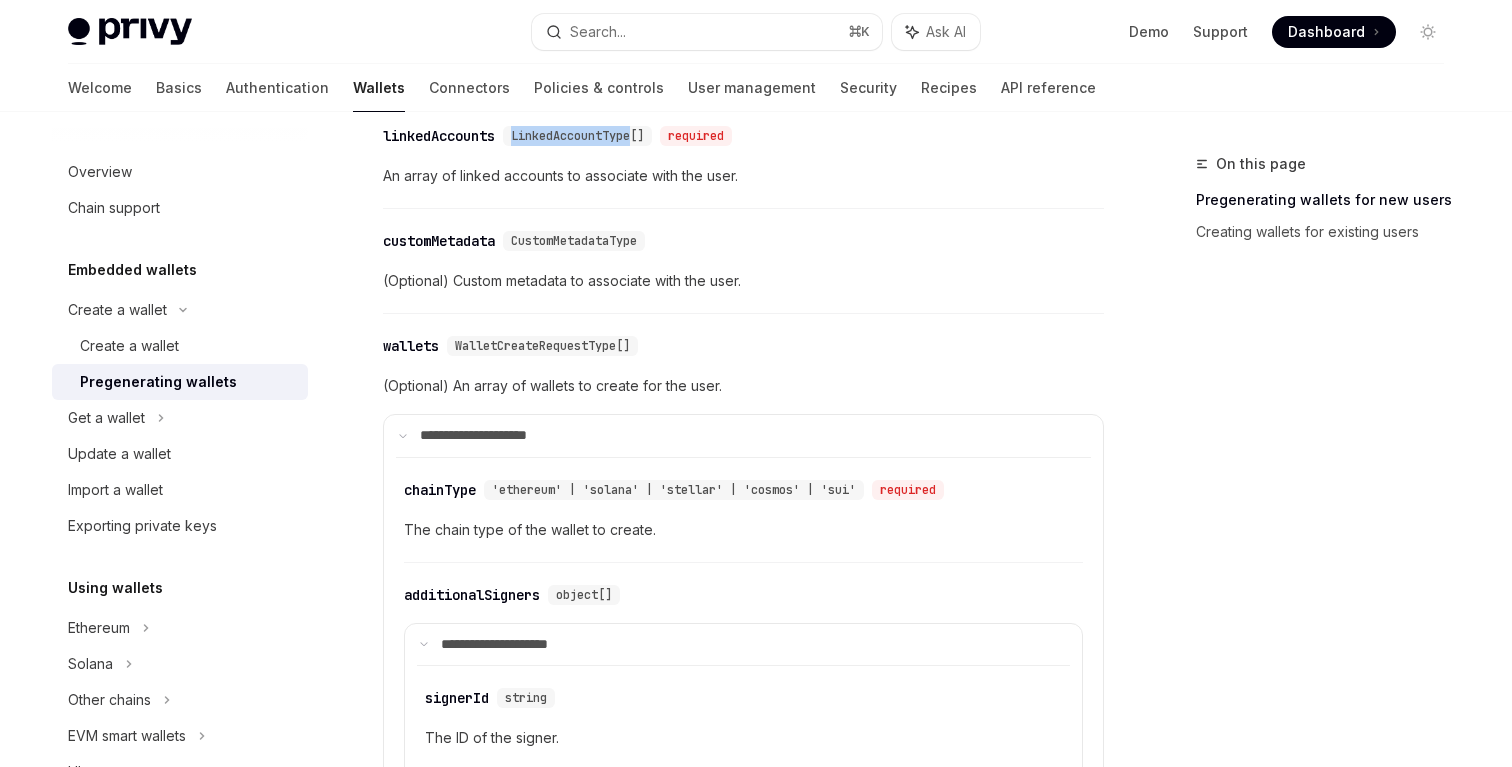 click on "LinkedAccountType[]" at bounding box center (577, 136) 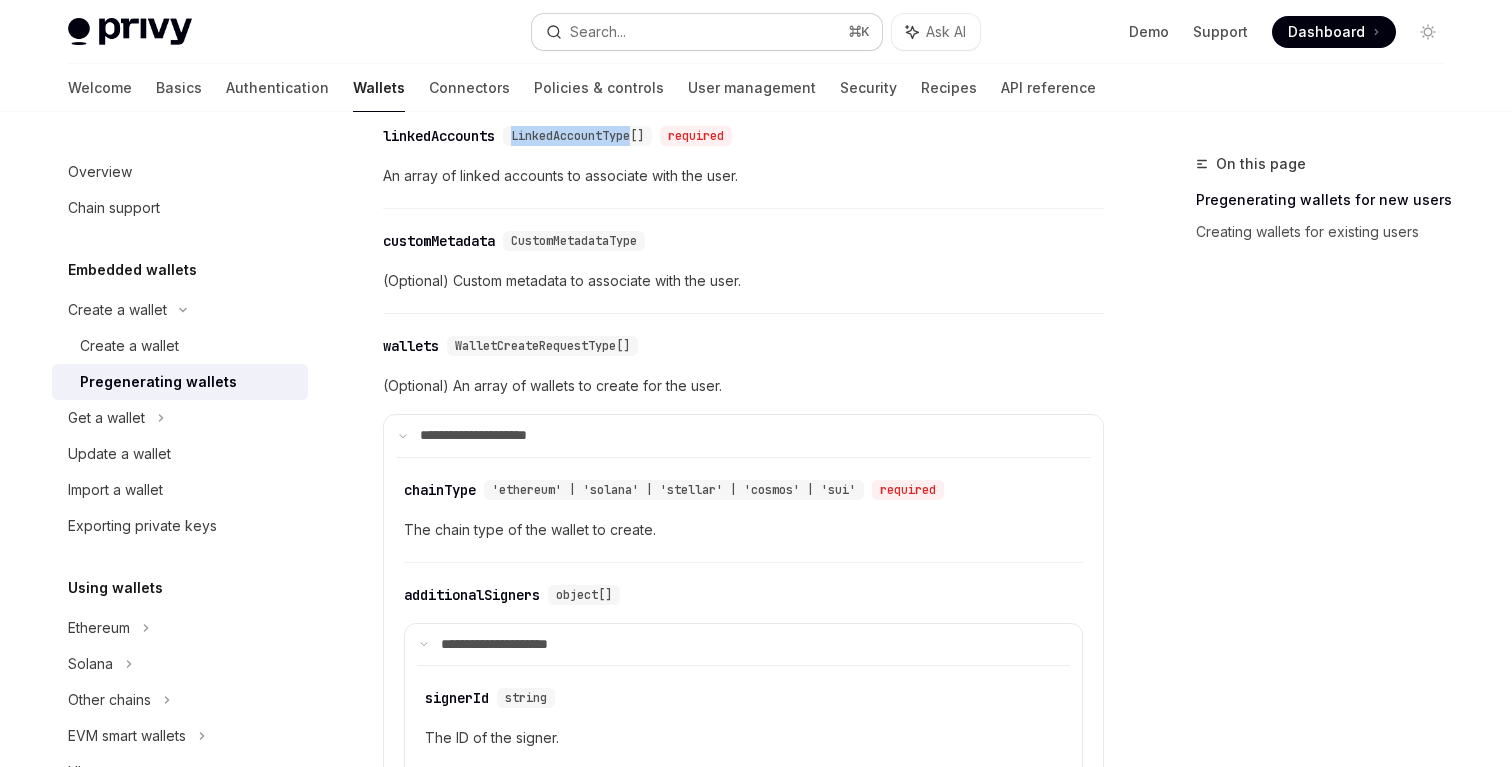 copy on "LinkedAccountType" 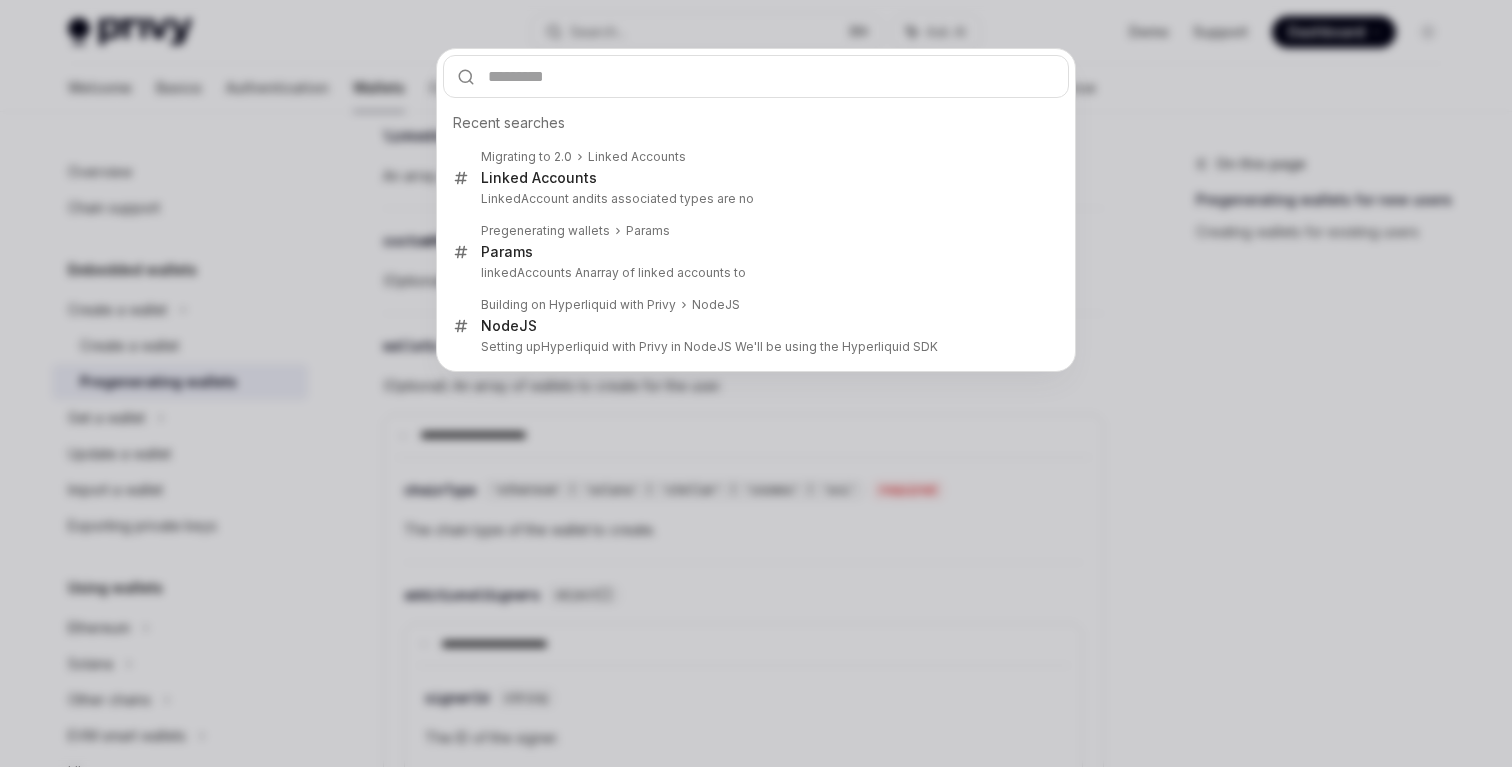 click on "Recent searches Migrating to 2.0 Linked Accounts Linked Accounts
LinkedAccount and  its associated types are no  Pregenerating wallets Params Params
linkedAccounts An  array of linked accounts to  Building on Hyperliquid with Privy NodeJS NodeJS
Setting up  Hype rliquid with Privy in NodeJS We'll be using the  Hyperliquid SDK" at bounding box center (756, 383) 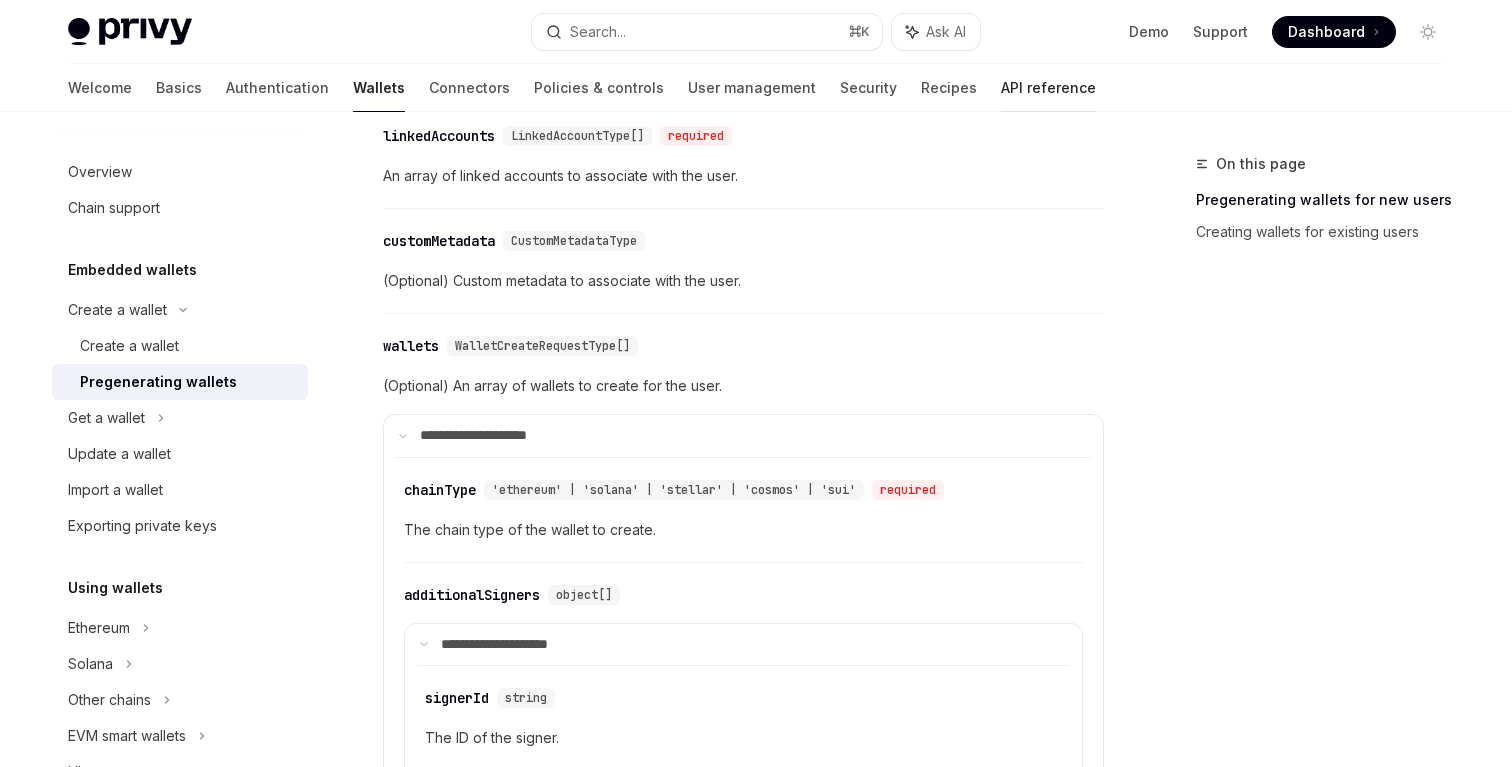 click on "API reference" at bounding box center (1048, 88) 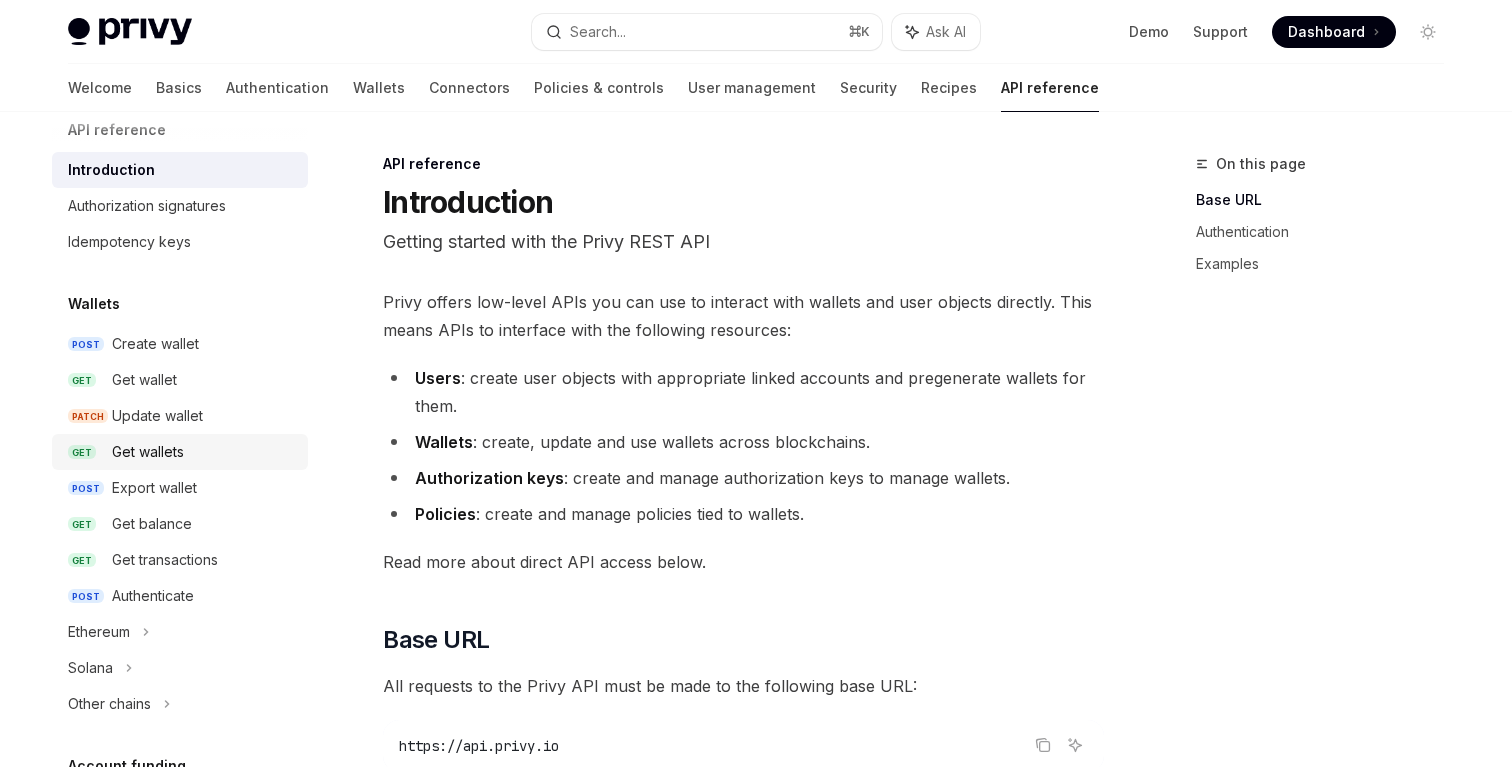 scroll, scrollTop: 40, scrollLeft: 0, axis: vertical 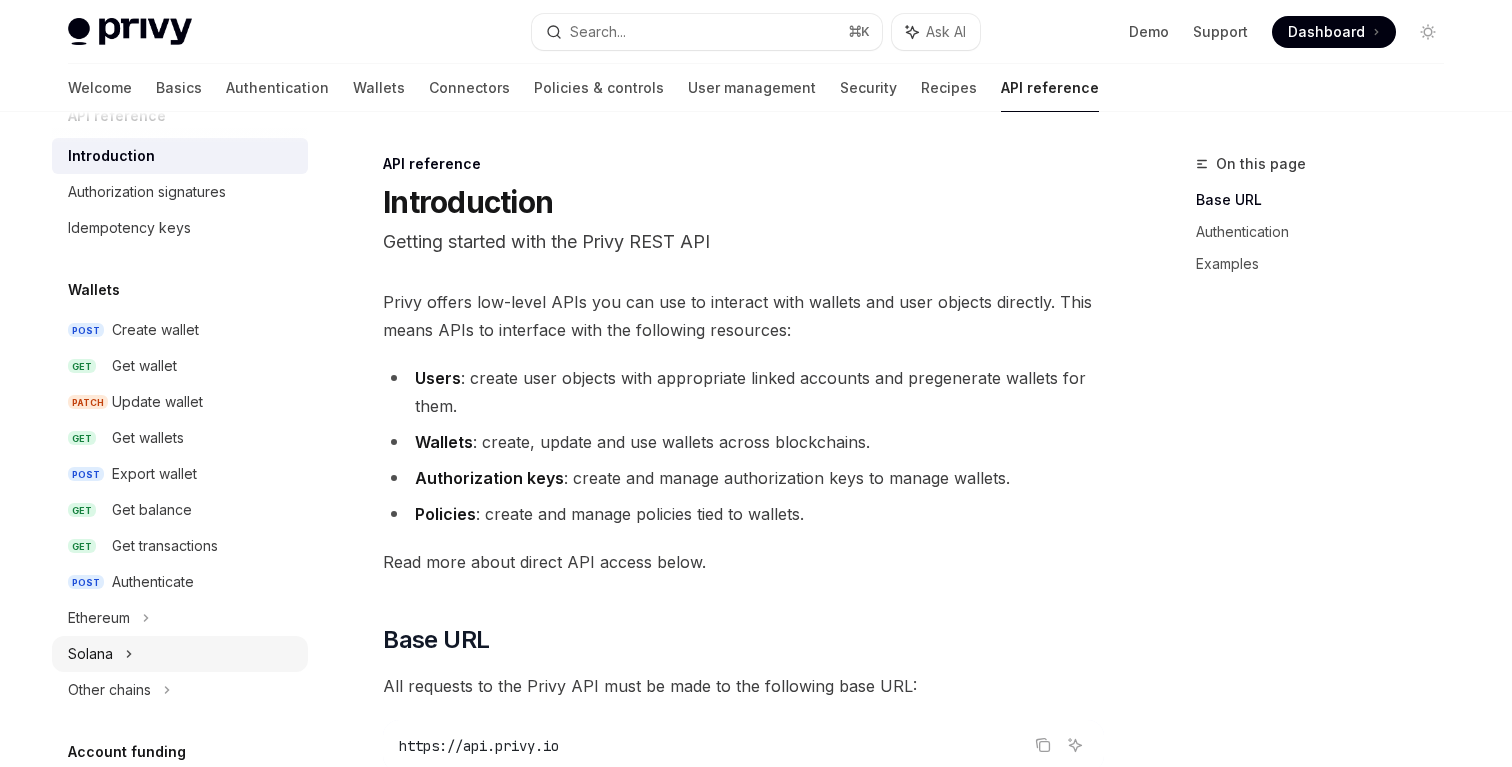 click on "Solana" at bounding box center [180, 654] 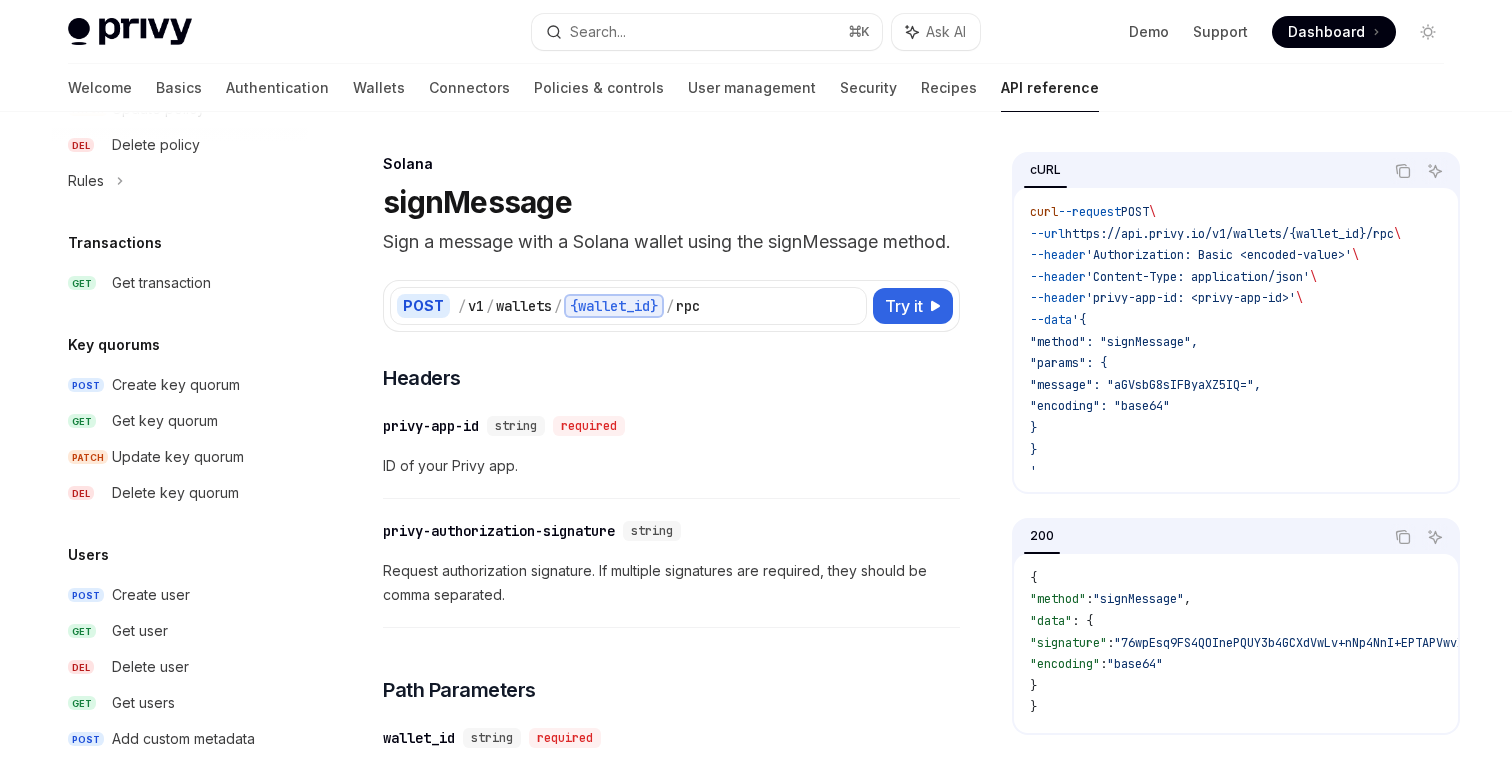 scroll, scrollTop: 1335, scrollLeft: 0, axis: vertical 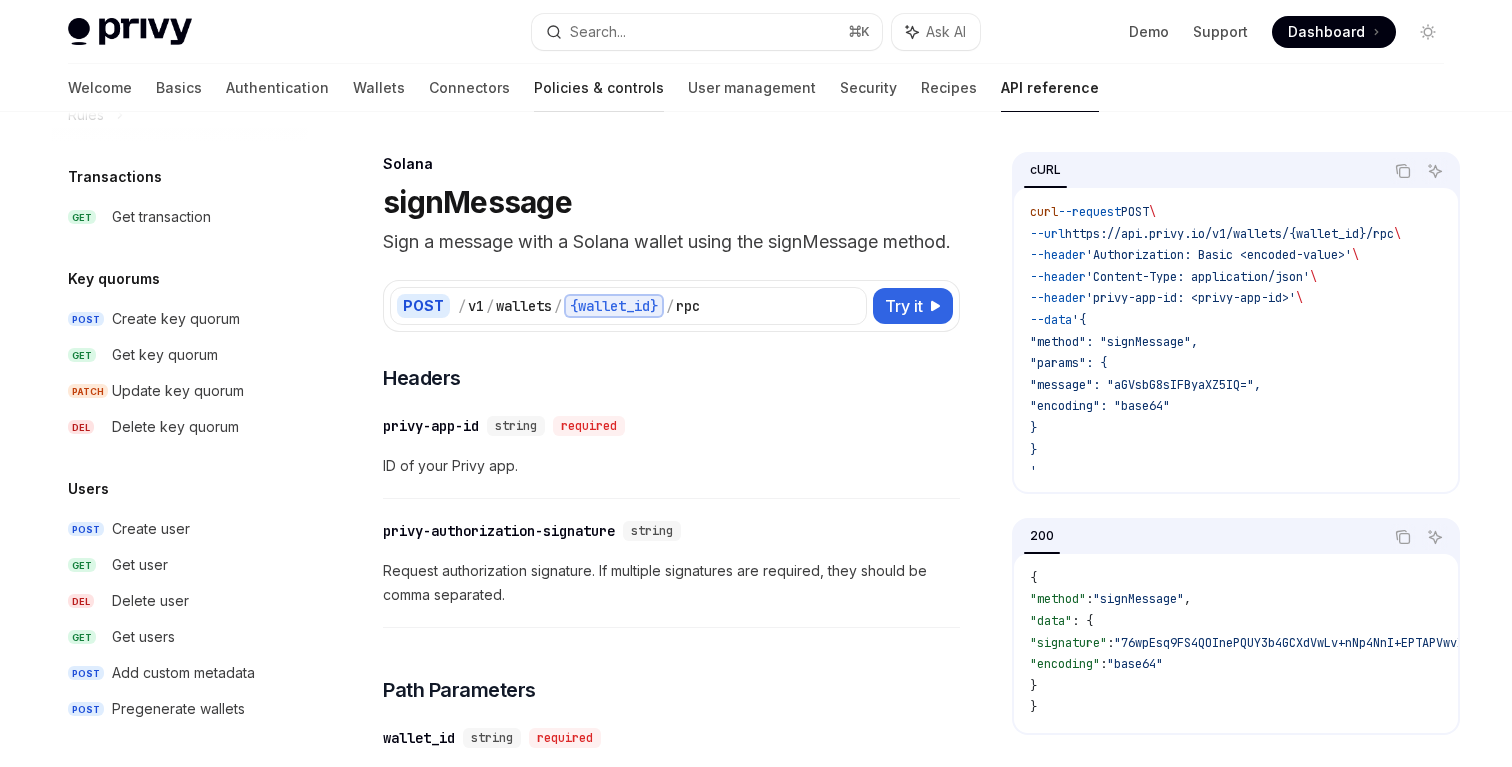 click on "Policies & controls" at bounding box center [599, 88] 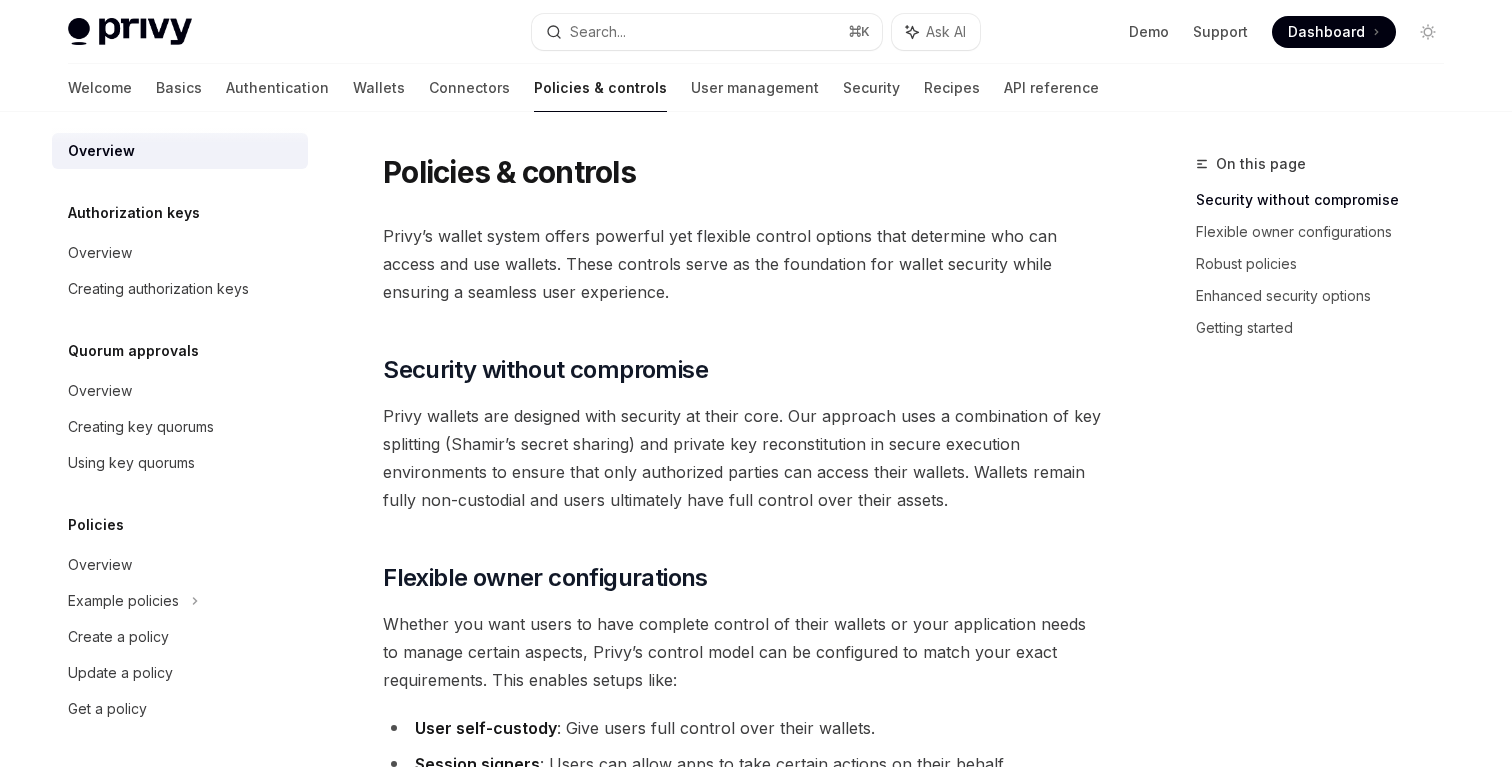 click on "Privy’s wallet system offers powerful yet flexible control options that determine who can access and use wallets. These controls serve as the foundation for wallet security while ensuring a seamless user experience." at bounding box center [743, 264] 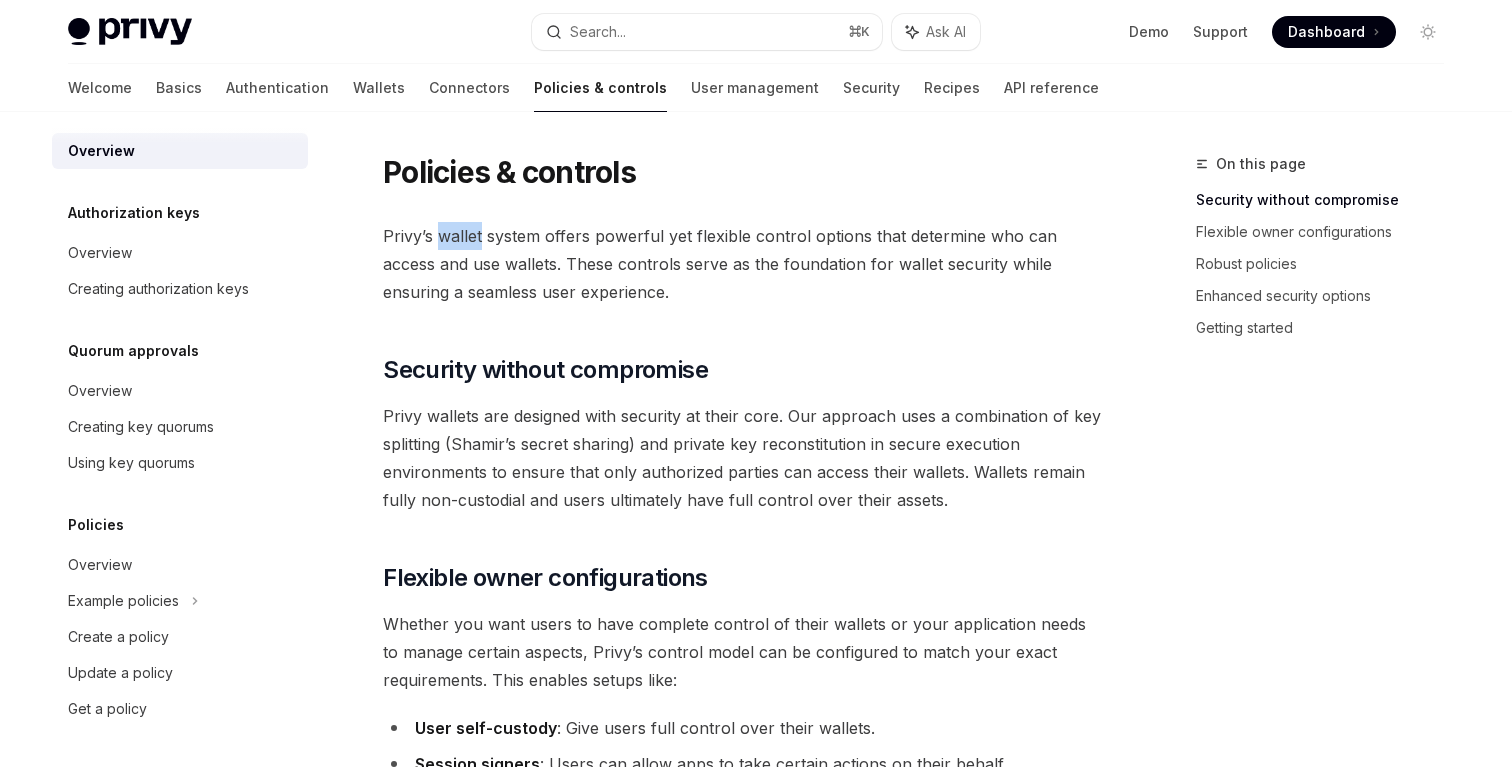 click on "Privy’s wallet system offers powerful yet flexible control options that determine who can access and use wallets. These controls serve as the foundation for wallet security while ensuring a seamless user experience." at bounding box center [743, 264] 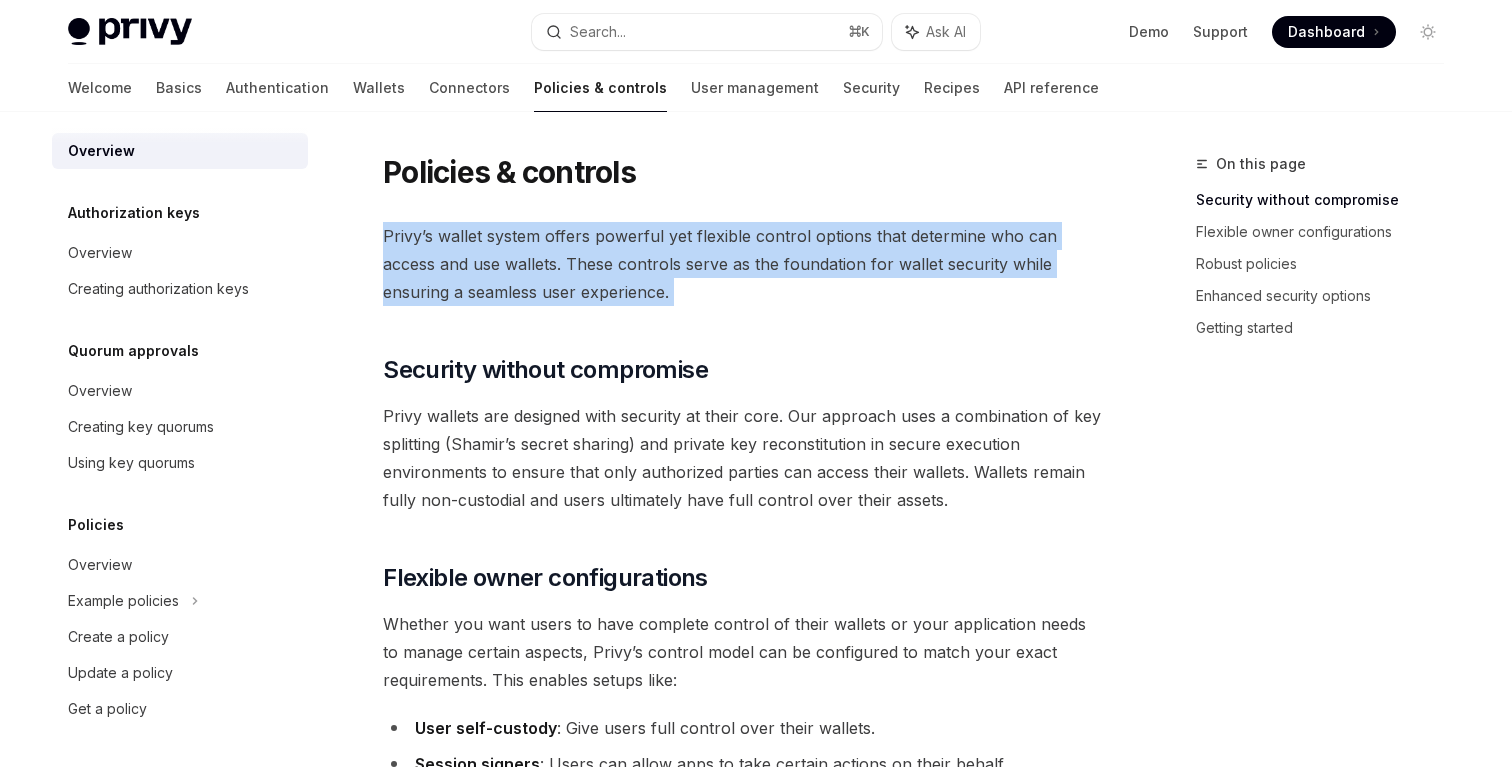 click on "Privy’s wallet system offers powerful yet flexible control options that determine who can access and use wallets. These controls serve as the foundation for wallet security while ensuring a seamless user experience." at bounding box center (743, 264) 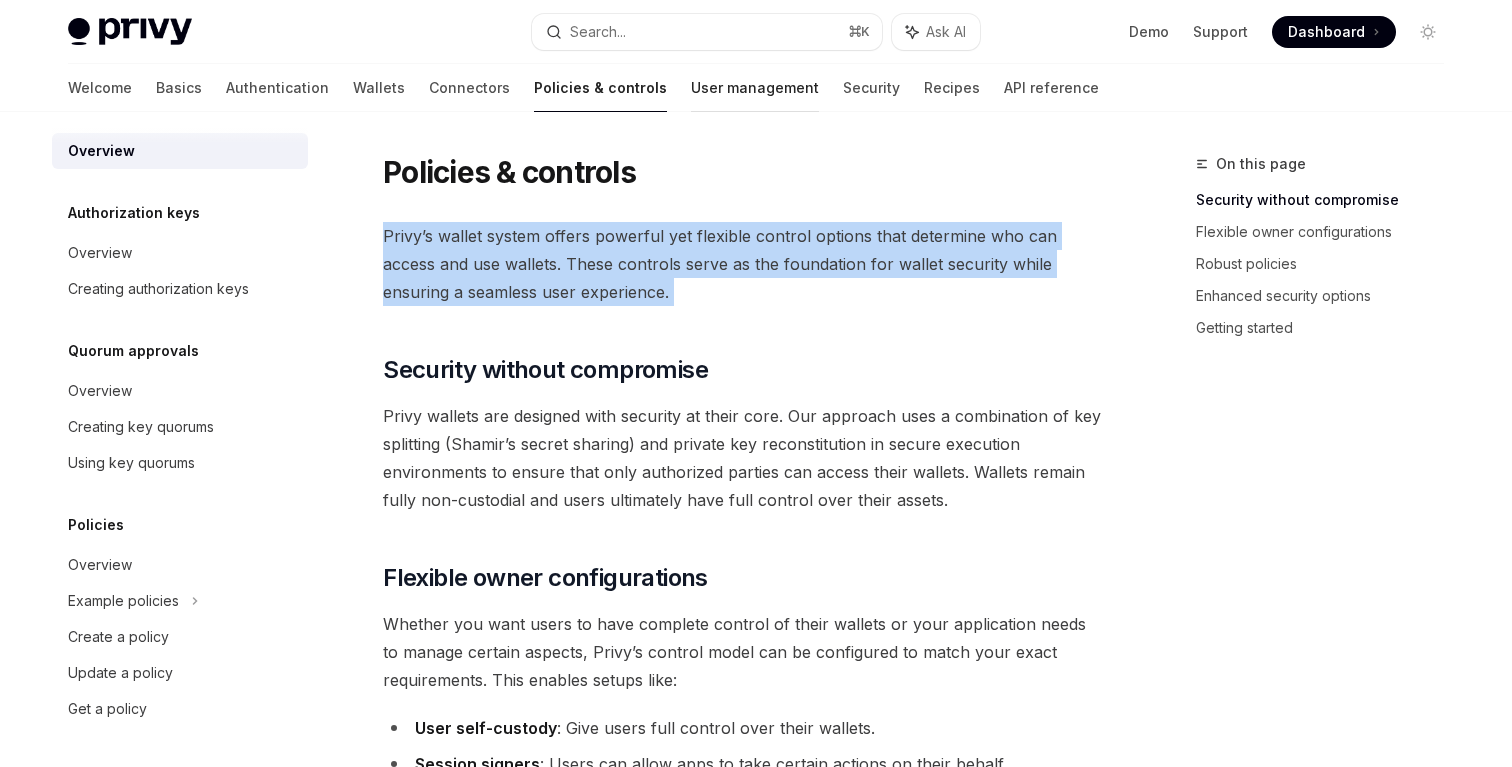 click on "User management" at bounding box center [755, 88] 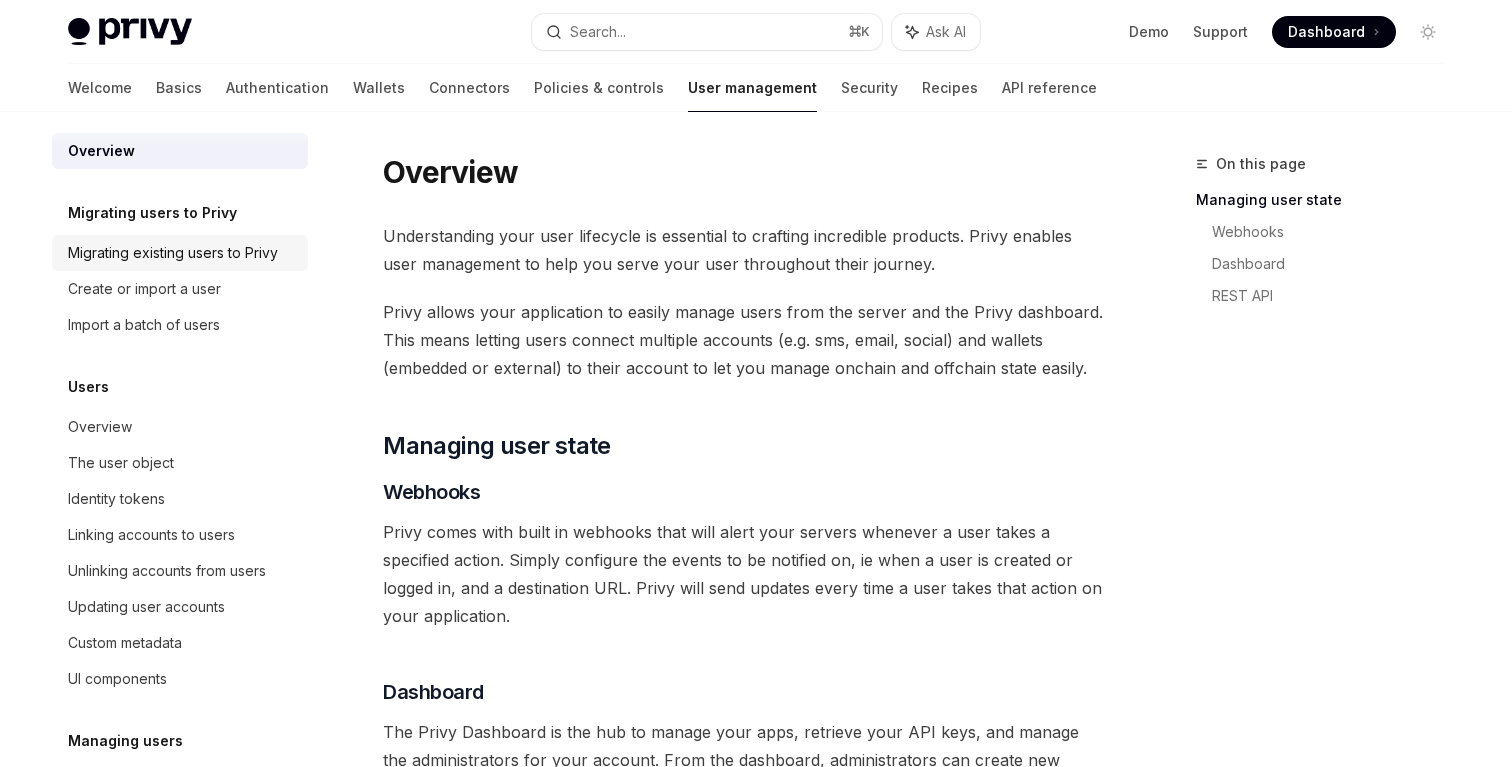 scroll, scrollTop: 0, scrollLeft: 0, axis: both 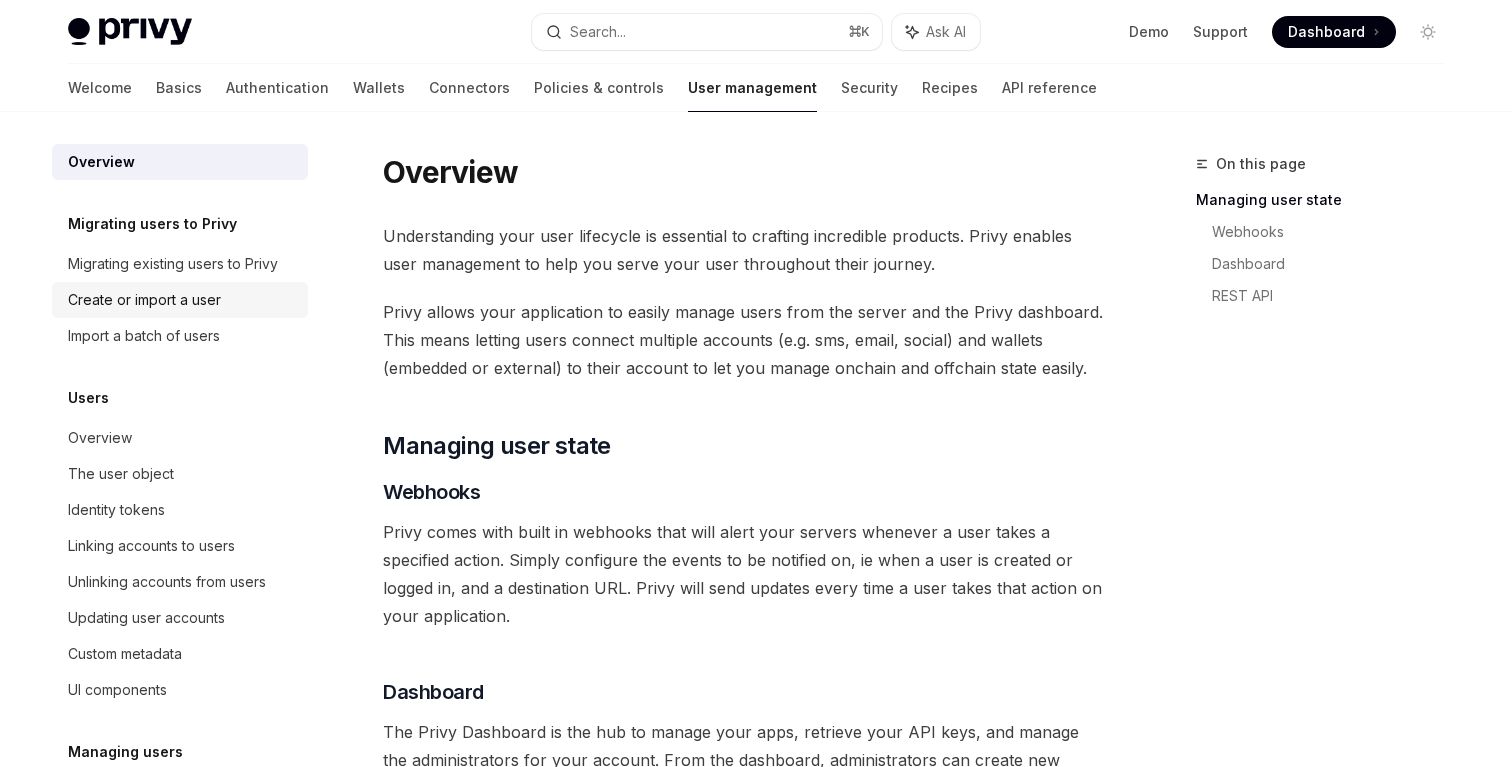 click on "Create or import a user" at bounding box center [182, 300] 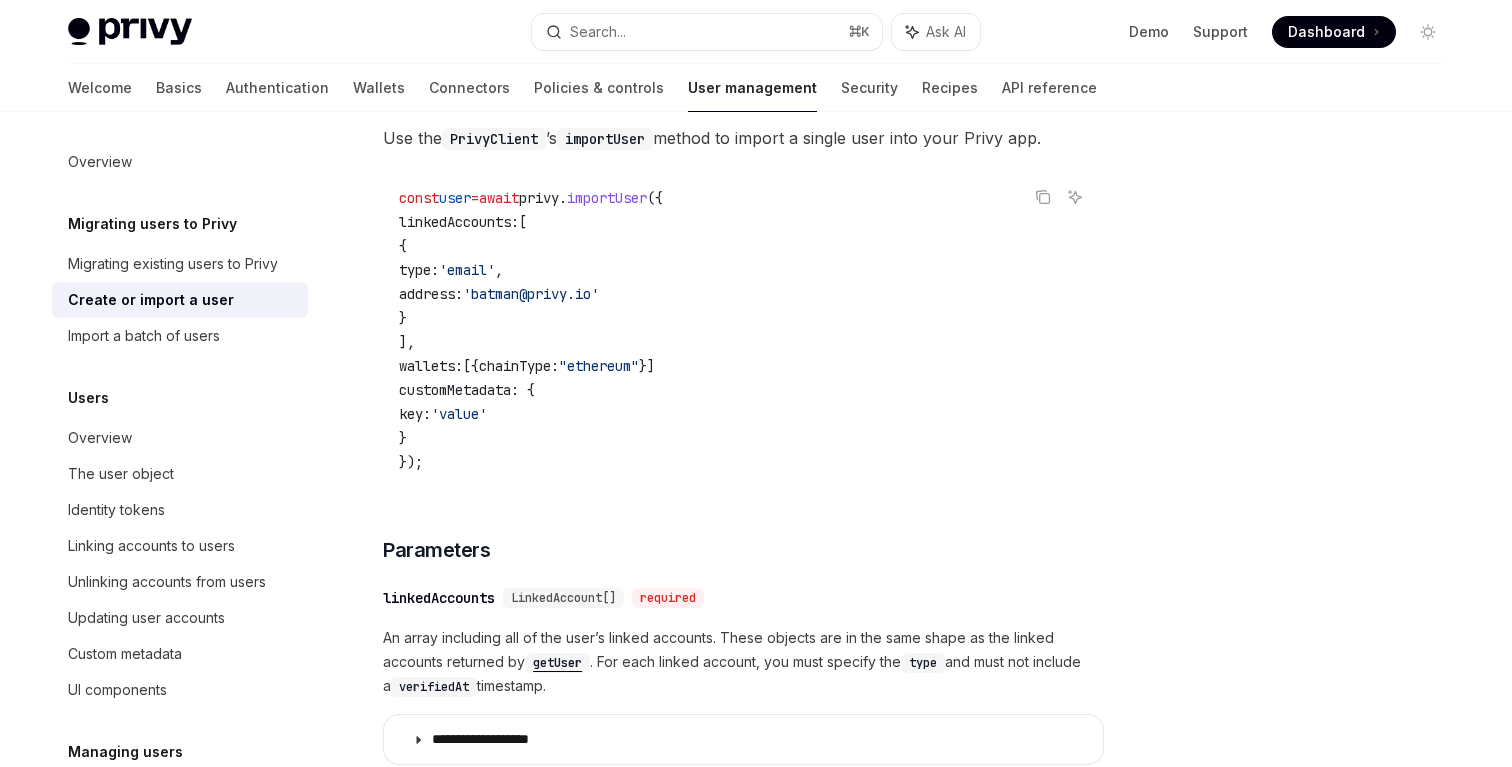 scroll, scrollTop: 823, scrollLeft: 0, axis: vertical 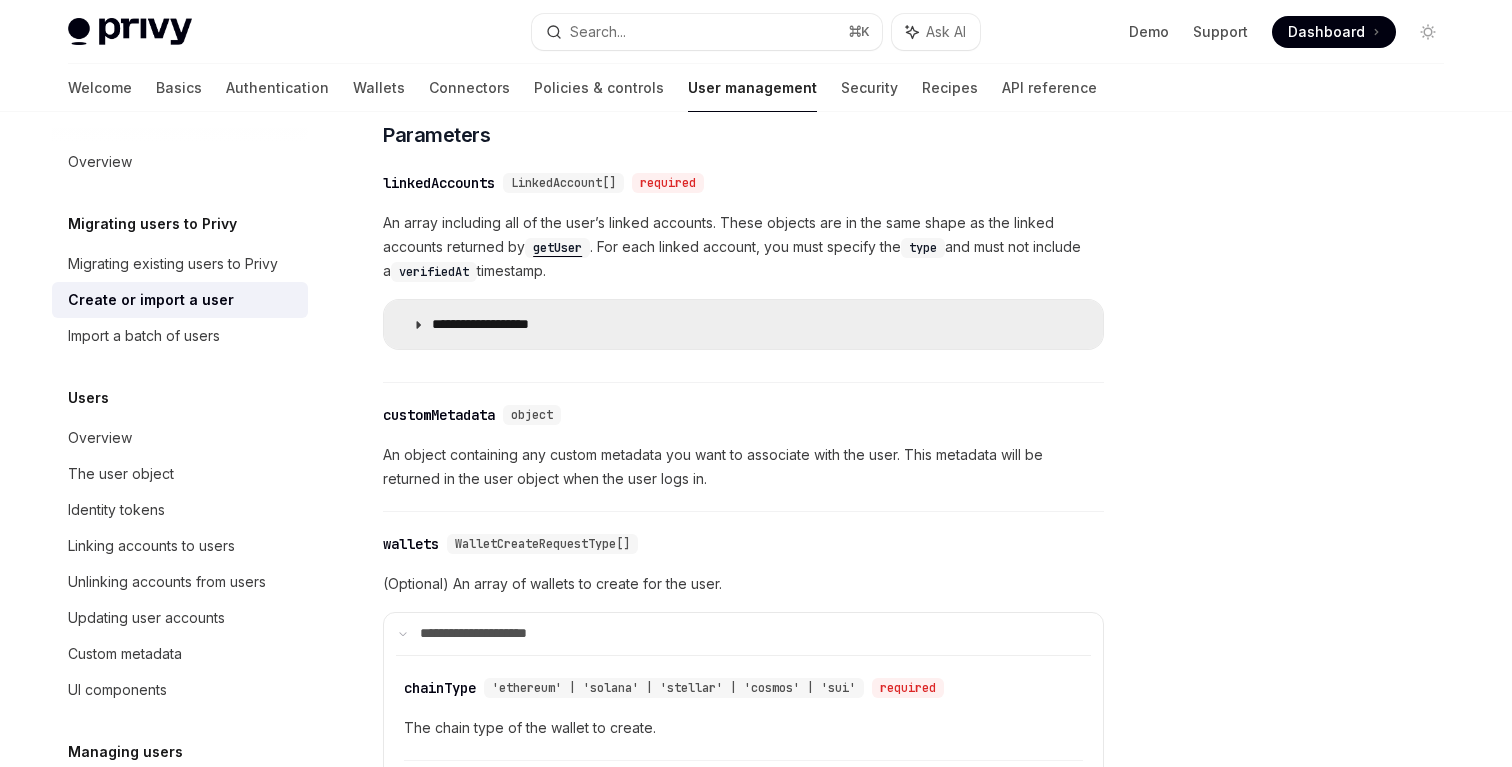 click on "**********" at bounding box center [743, 325] 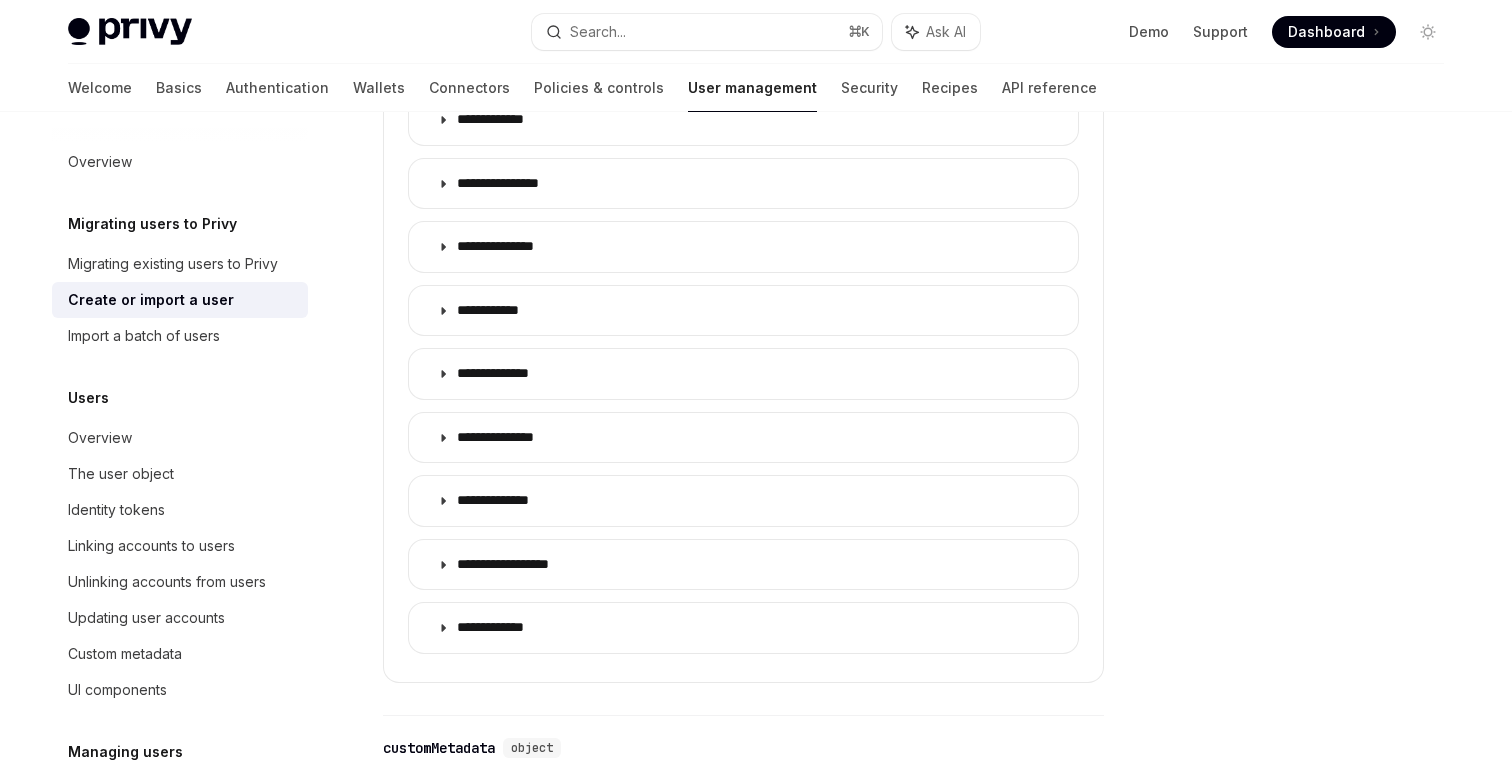scroll, scrollTop: 1479, scrollLeft: 0, axis: vertical 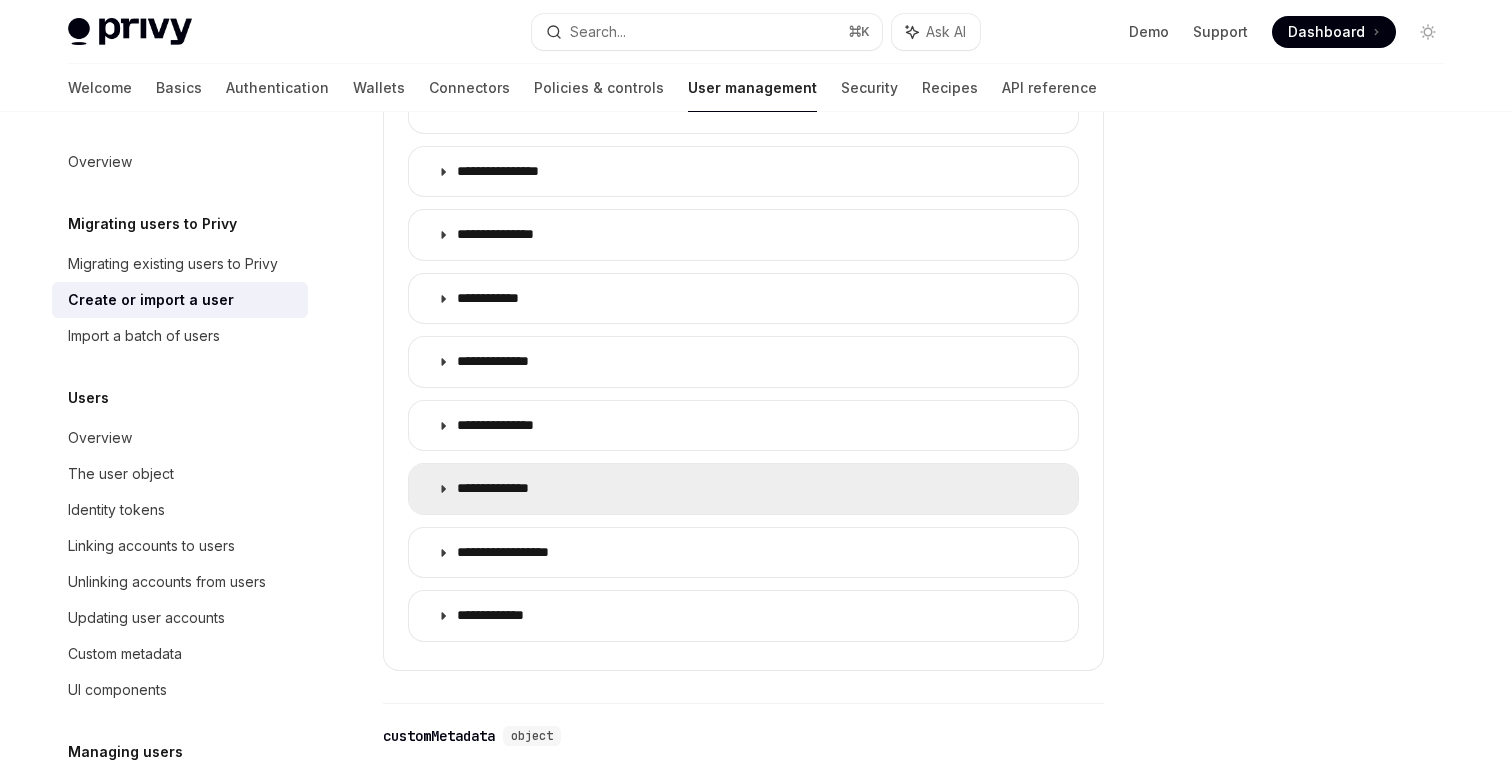 click on "**********" at bounding box center (508, 489) 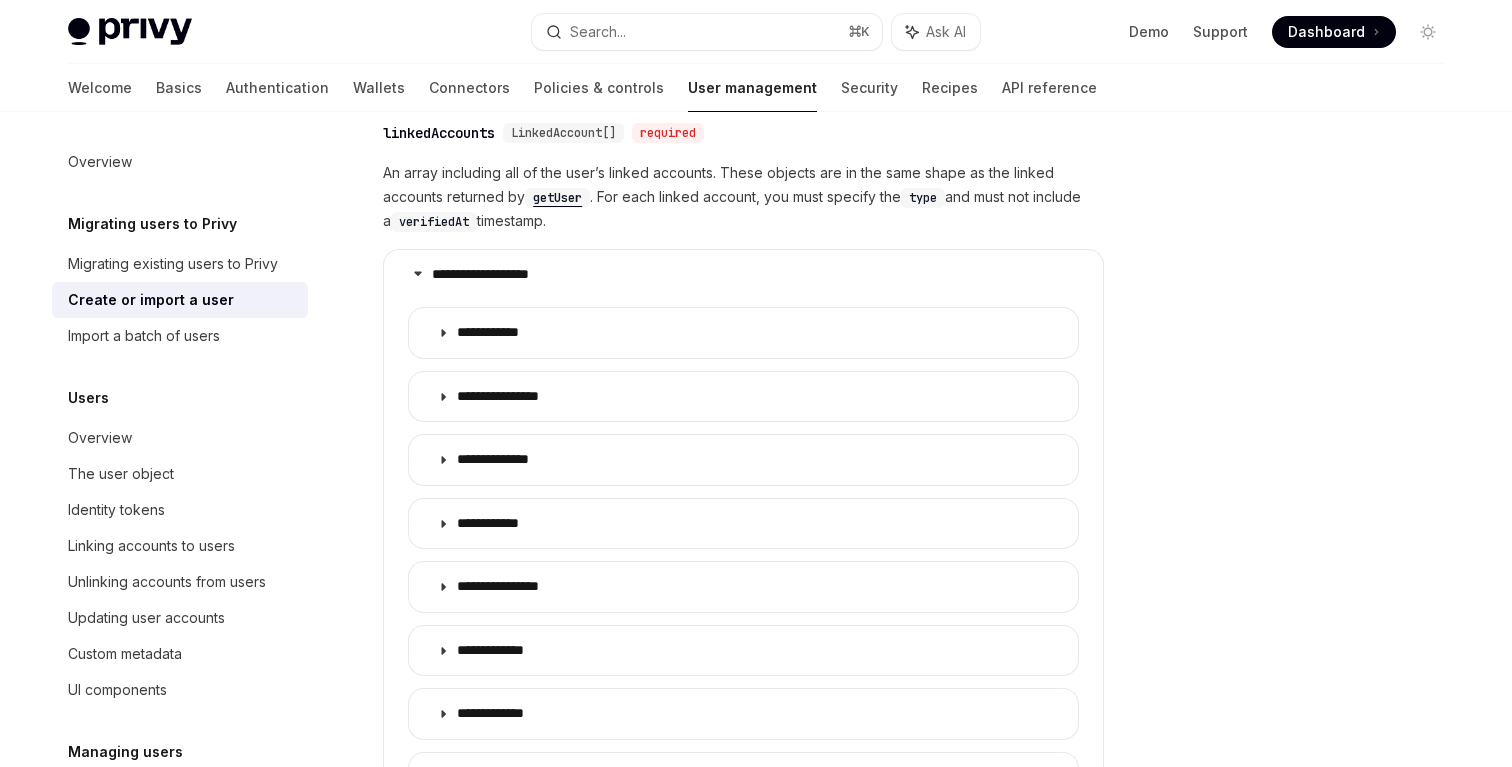 scroll, scrollTop: 874, scrollLeft: 0, axis: vertical 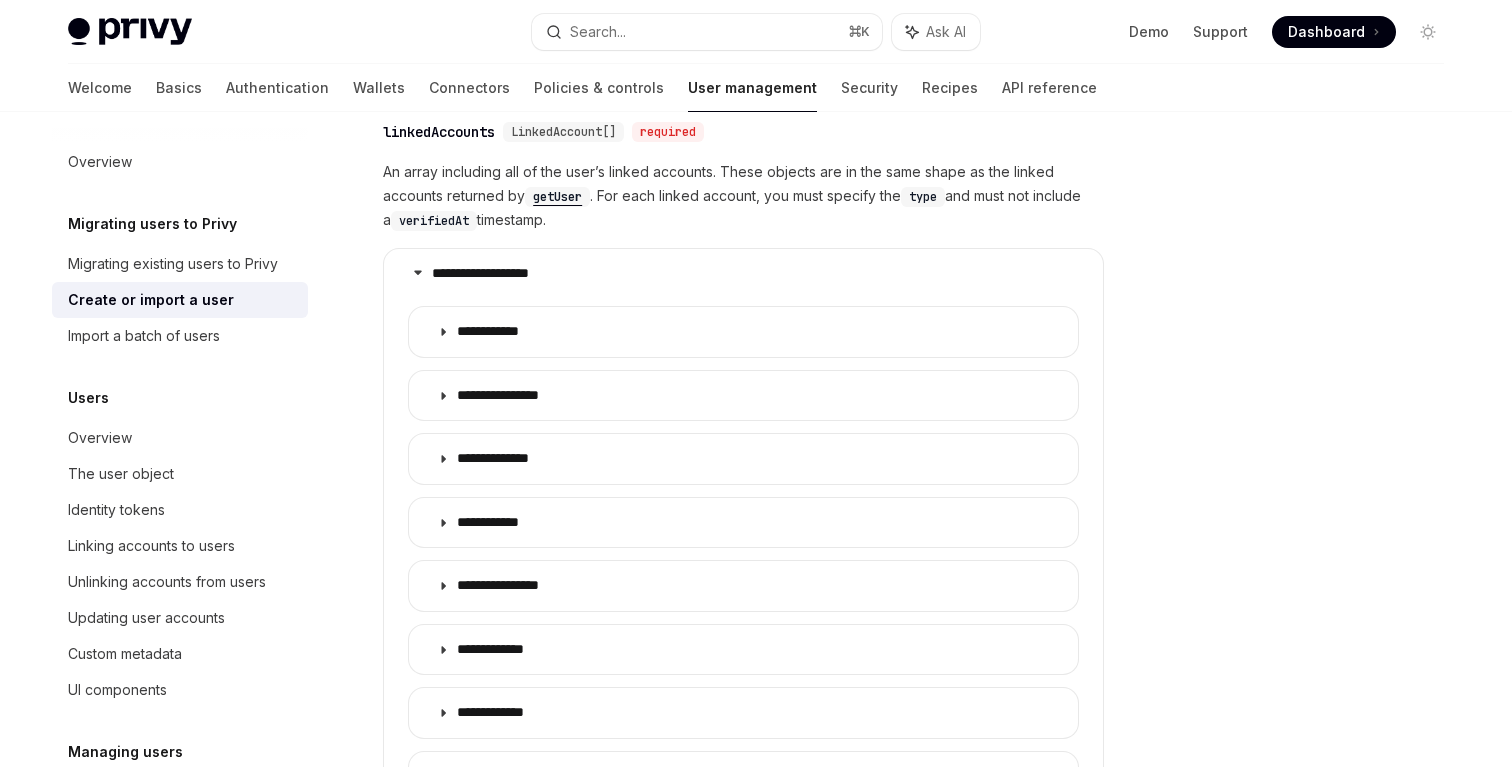 click on "**********" at bounding box center [743, 975] 